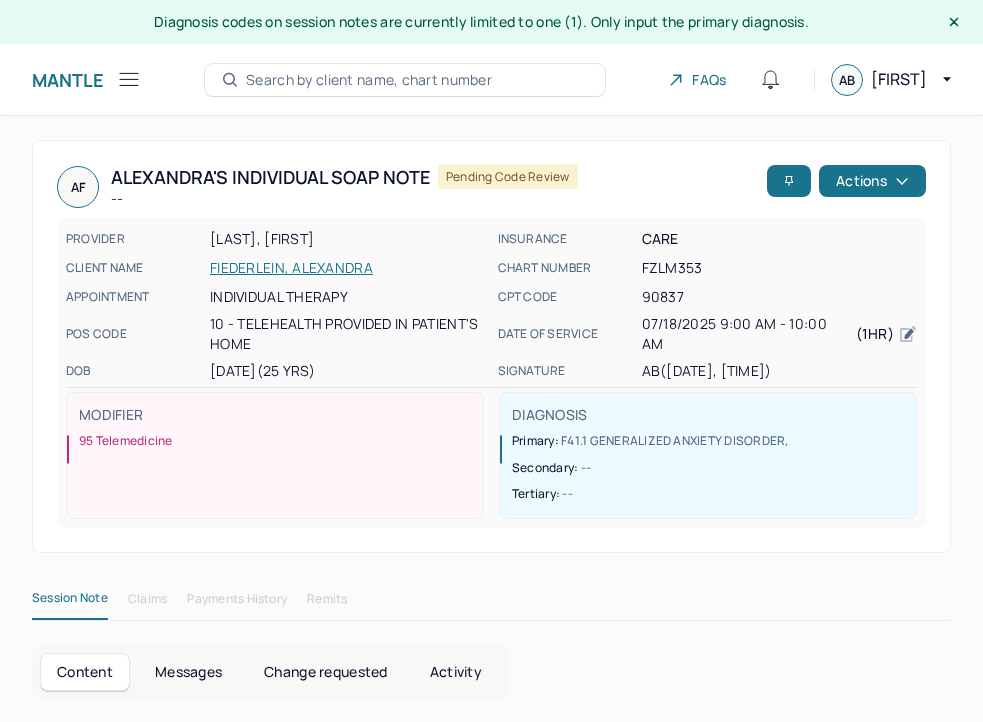 scroll, scrollTop: 36, scrollLeft: 0, axis: vertical 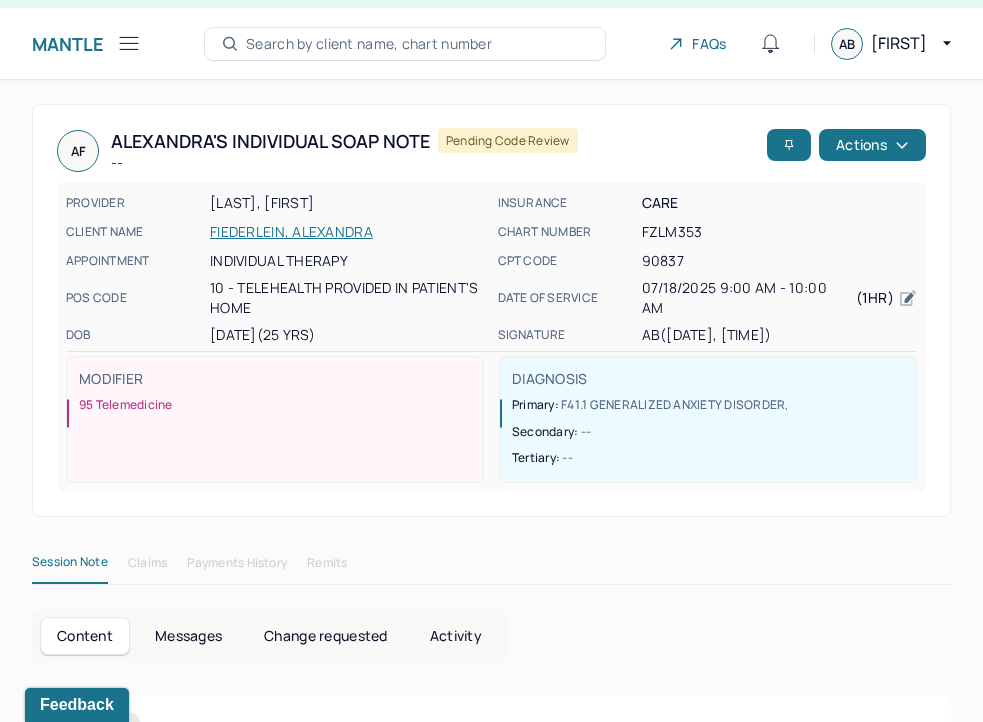 click 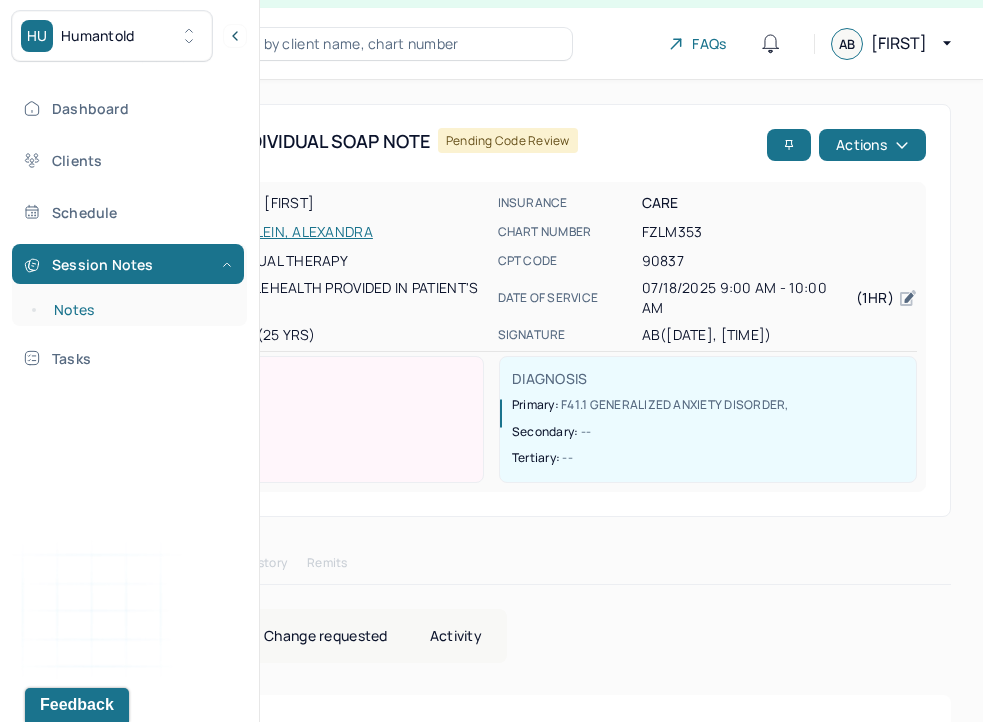 click on "Notes" at bounding box center [139, 310] 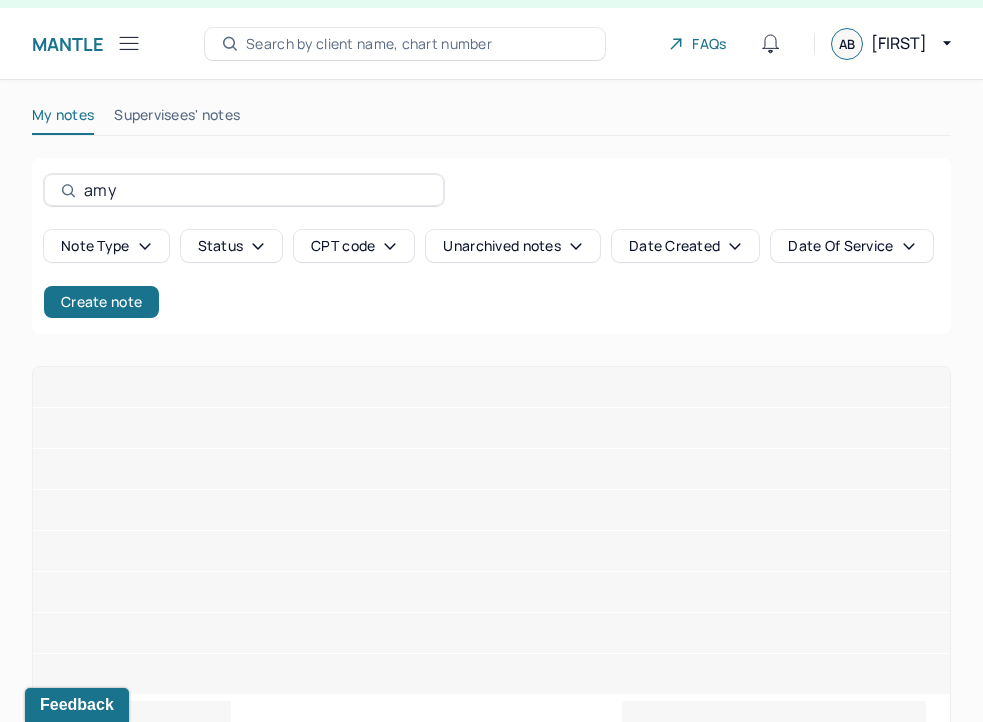 scroll, scrollTop: 14, scrollLeft: 0, axis: vertical 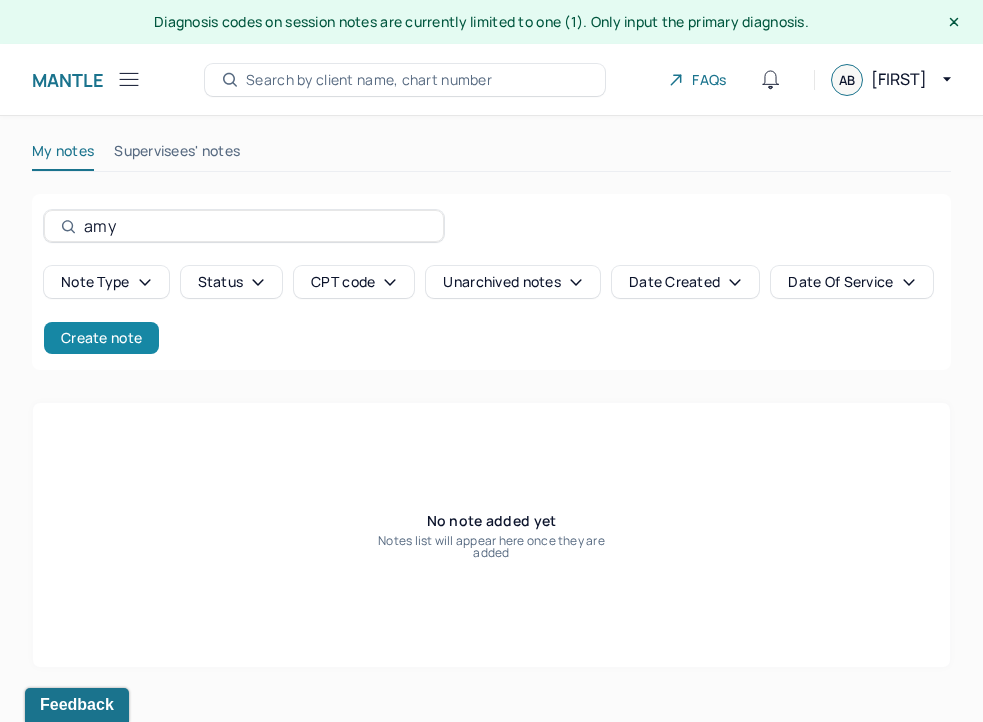 click on "Create note" at bounding box center (101, 338) 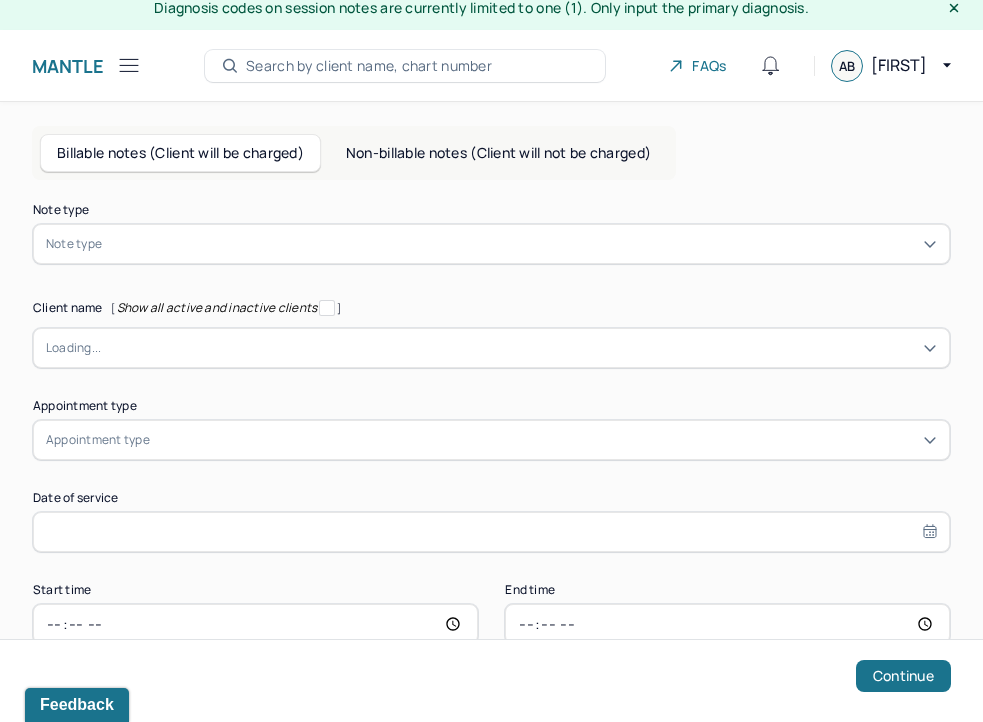 scroll, scrollTop: 0, scrollLeft: 0, axis: both 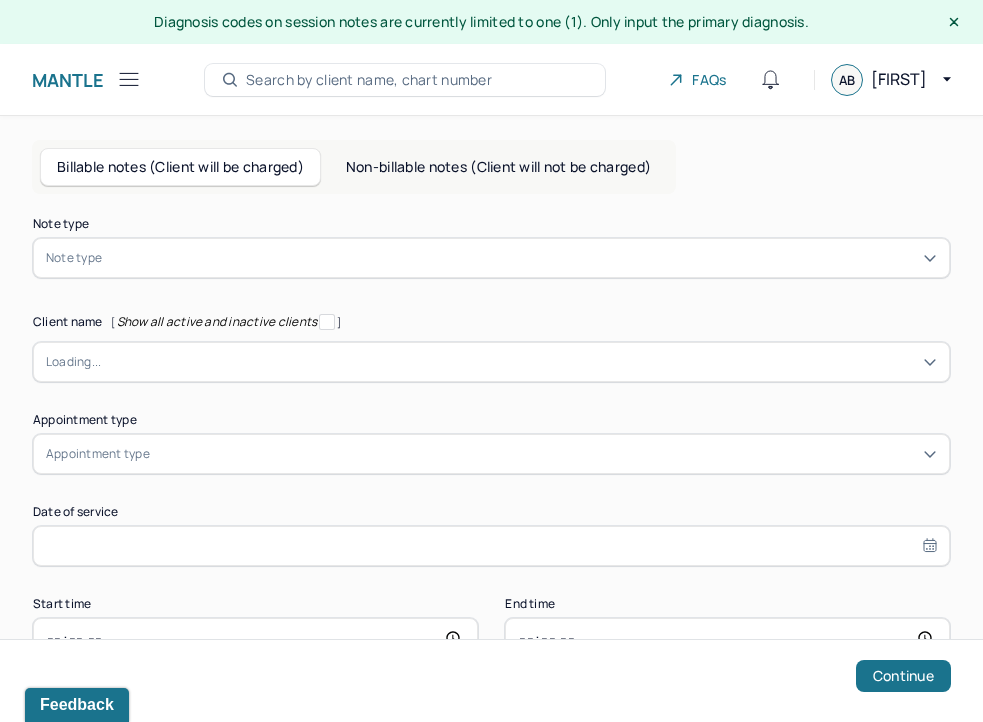 click at bounding box center (521, 258) 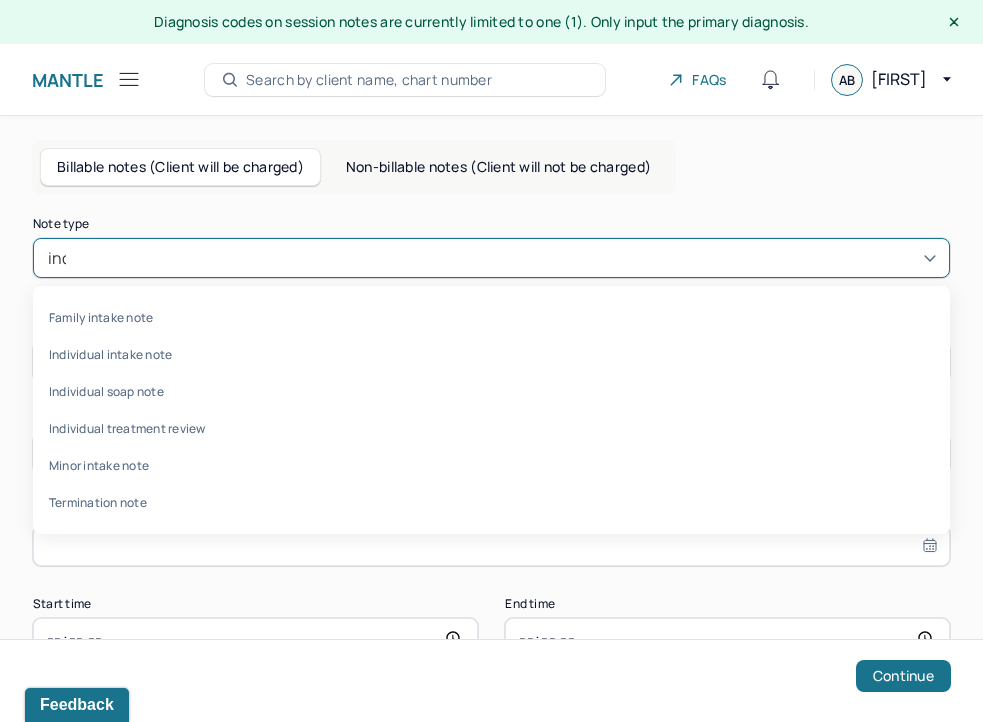 type on "indi" 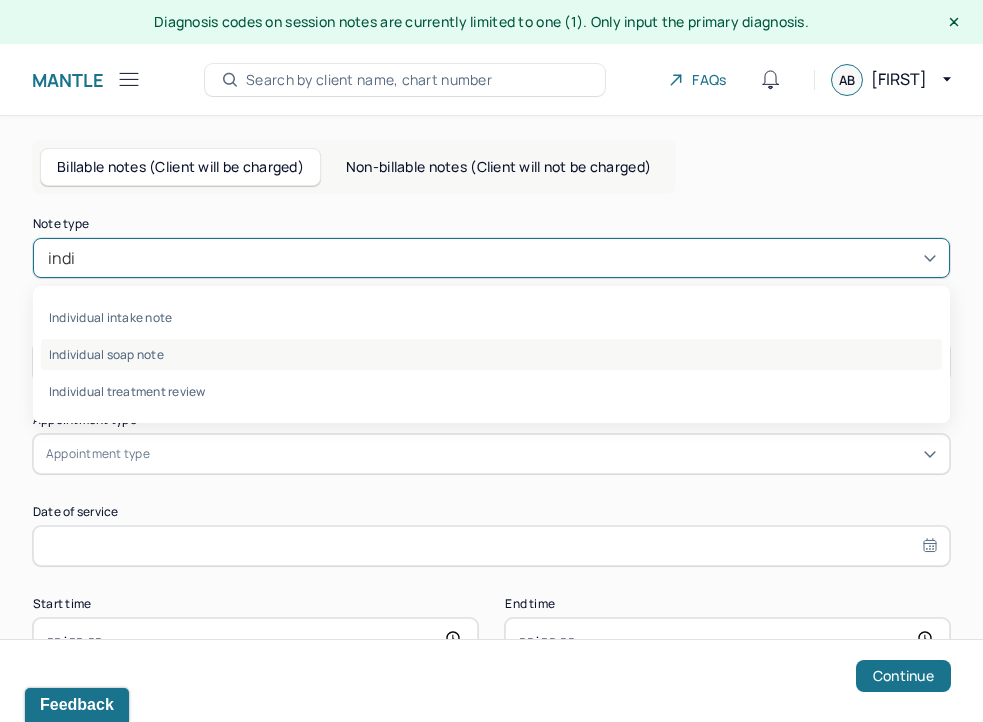 click on "Individual soap note" at bounding box center (491, 354) 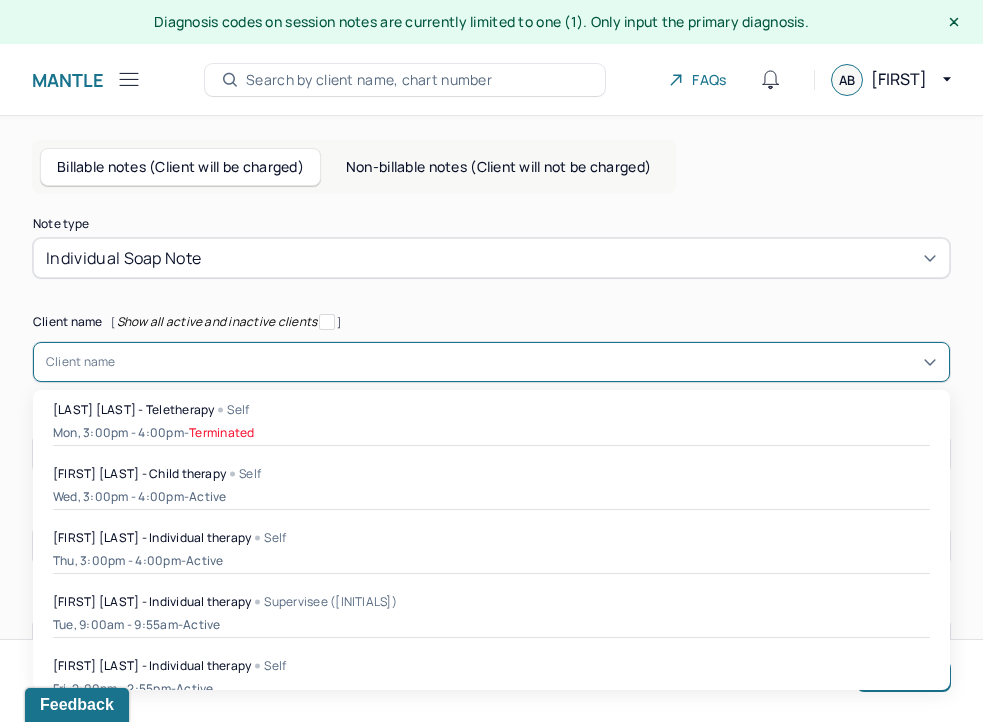 click on "Client name" at bounding box center [491, 362] 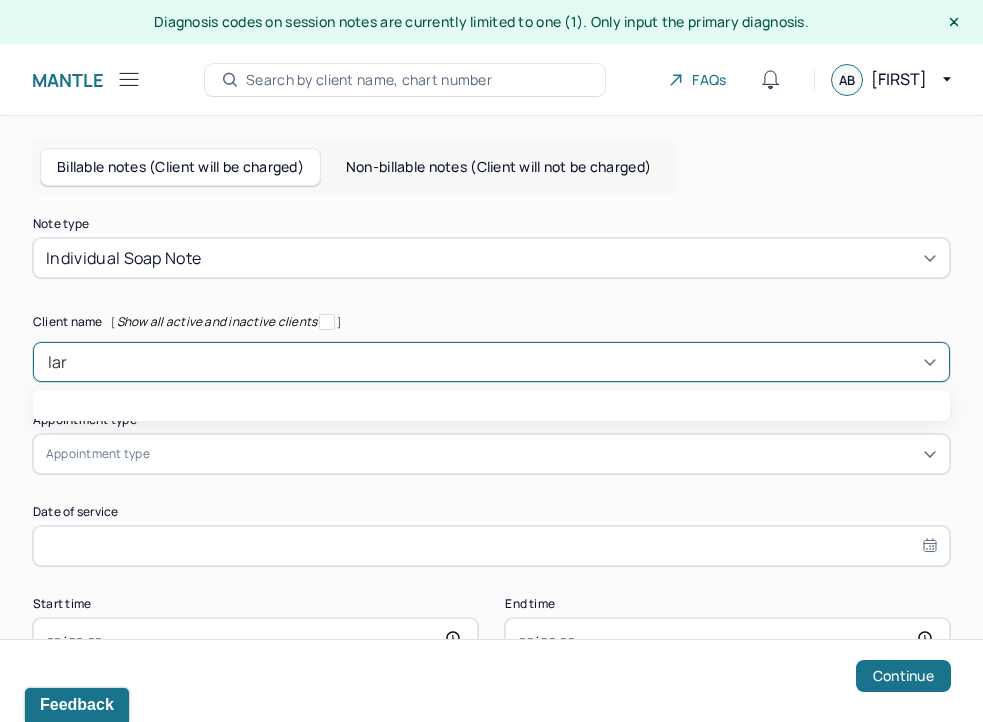 type on "[NAME]" 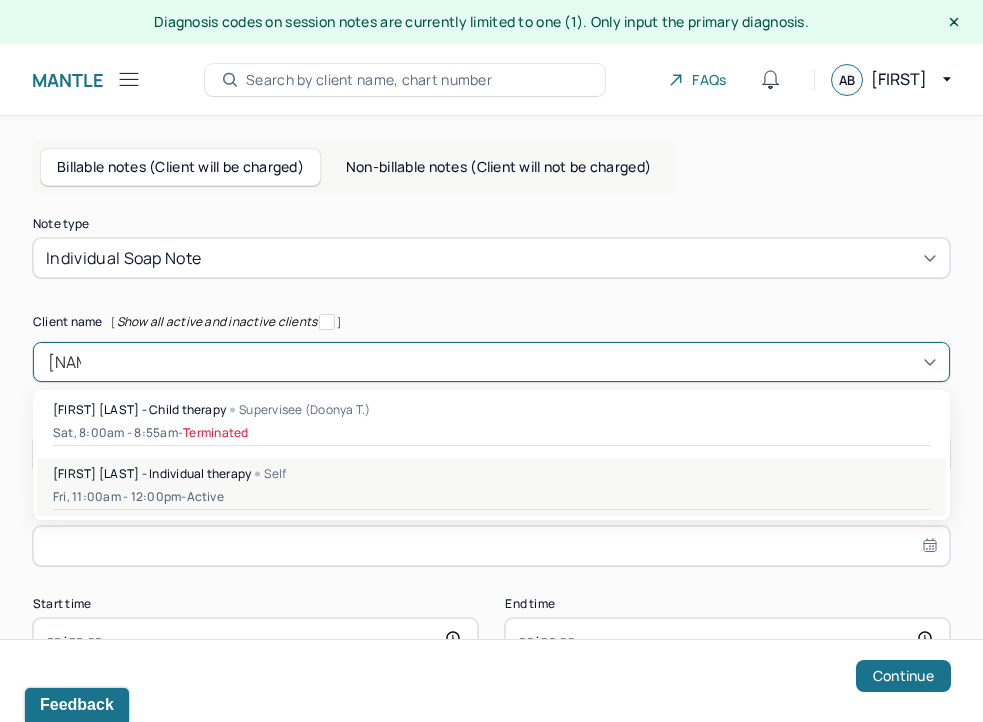 click on "[FIRST] [LAST] - Individual therapy" at bounding box center (152, 473) 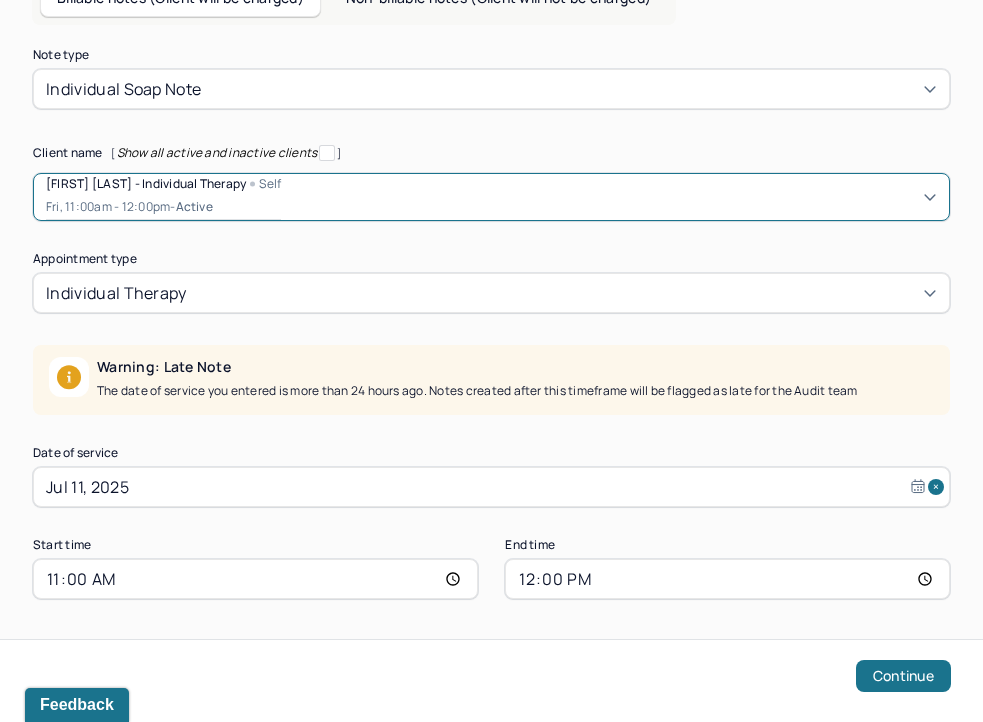 scroll, scrollTop: 201, scrollLeft: 0, axis: vertical 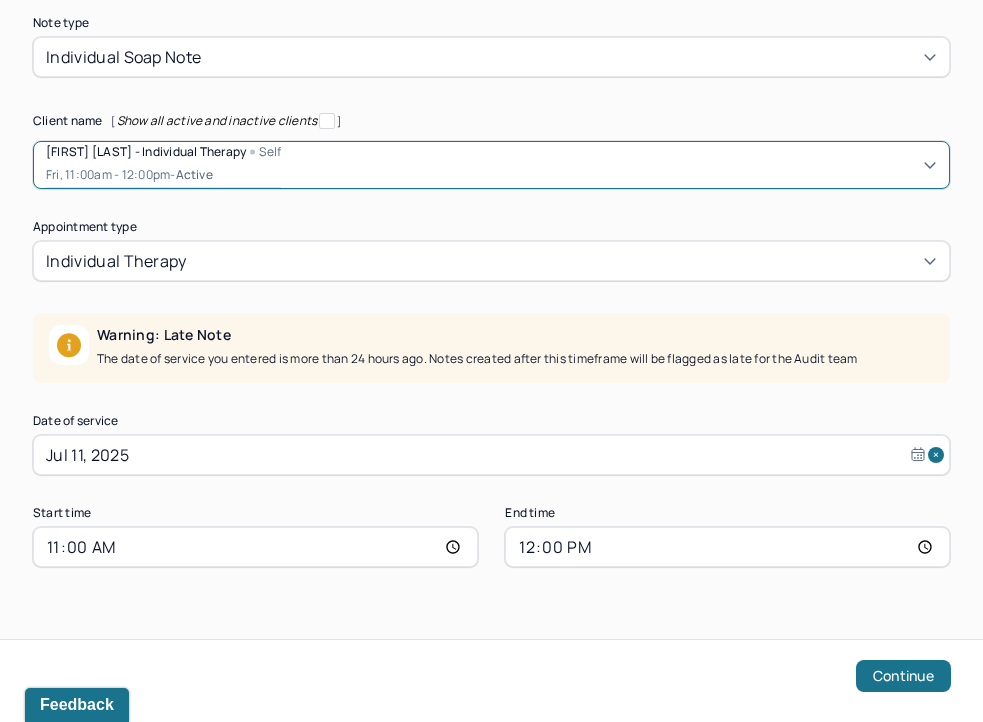 select on "6" 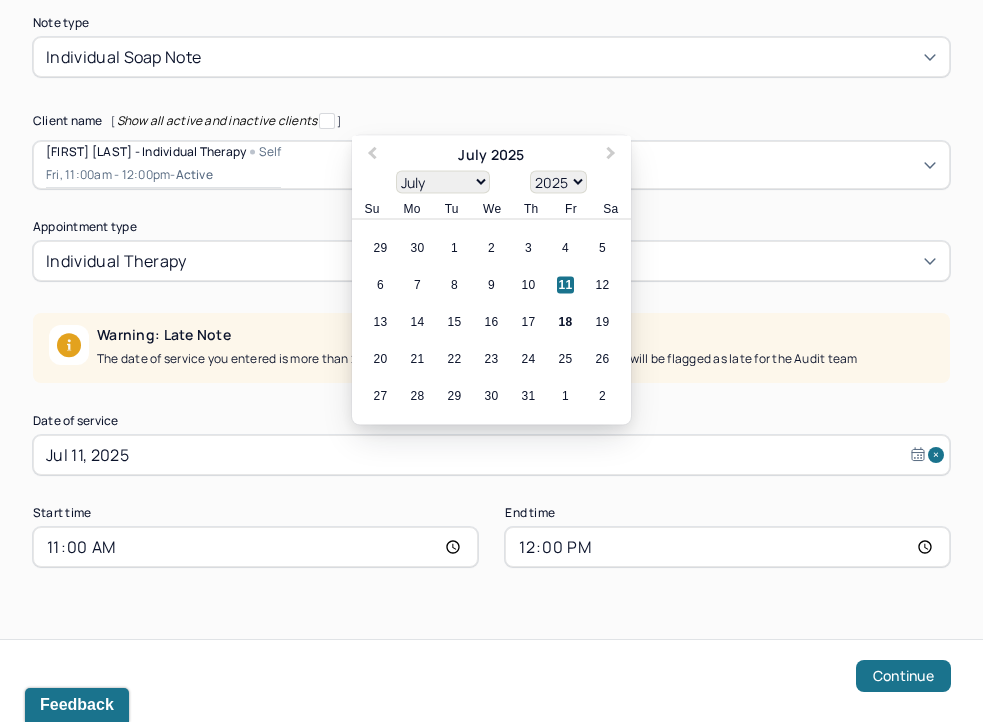 click on "Jul 11, 2025" at bounding box center [491, 455] 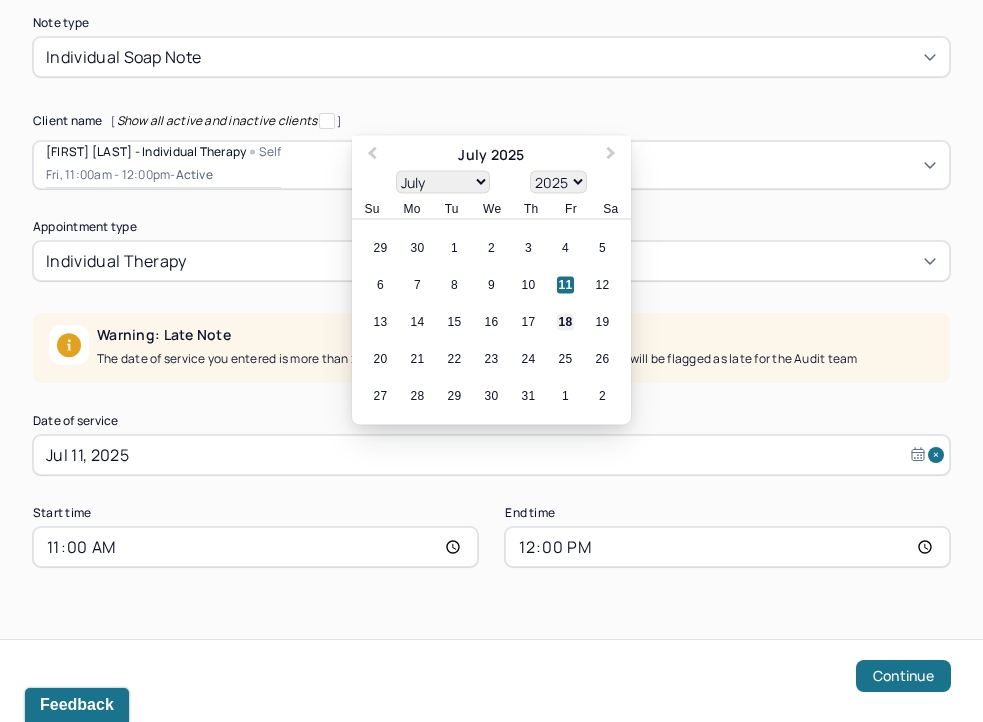 click on "18" at bounding box center (565, 322) 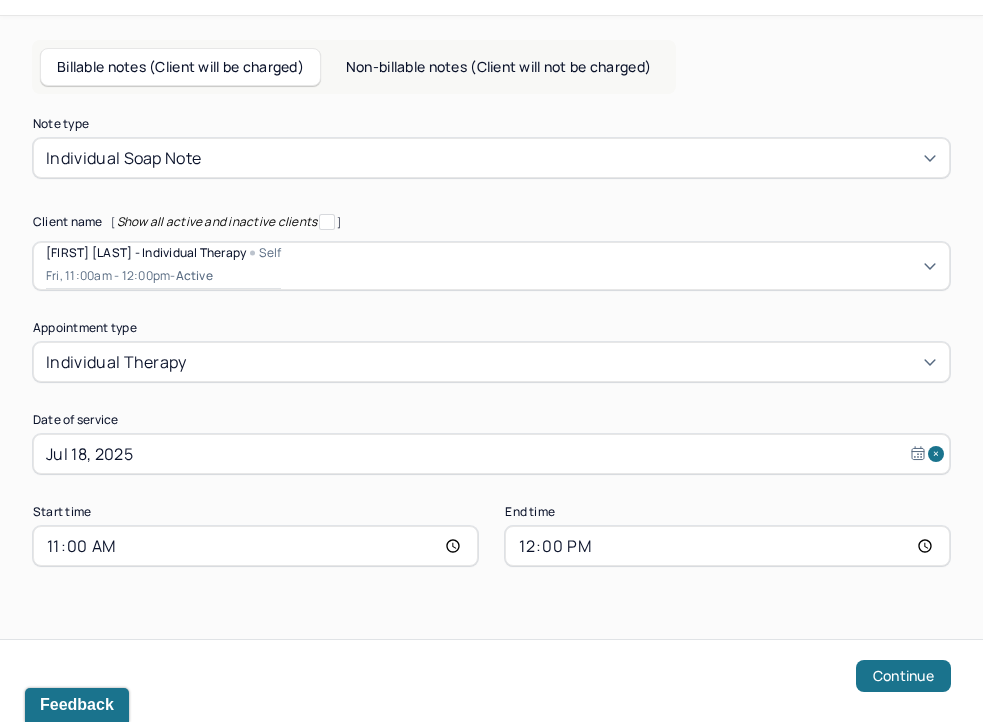 scroll, scrollTop: 99, scrollLeft: 0, axis: vertical 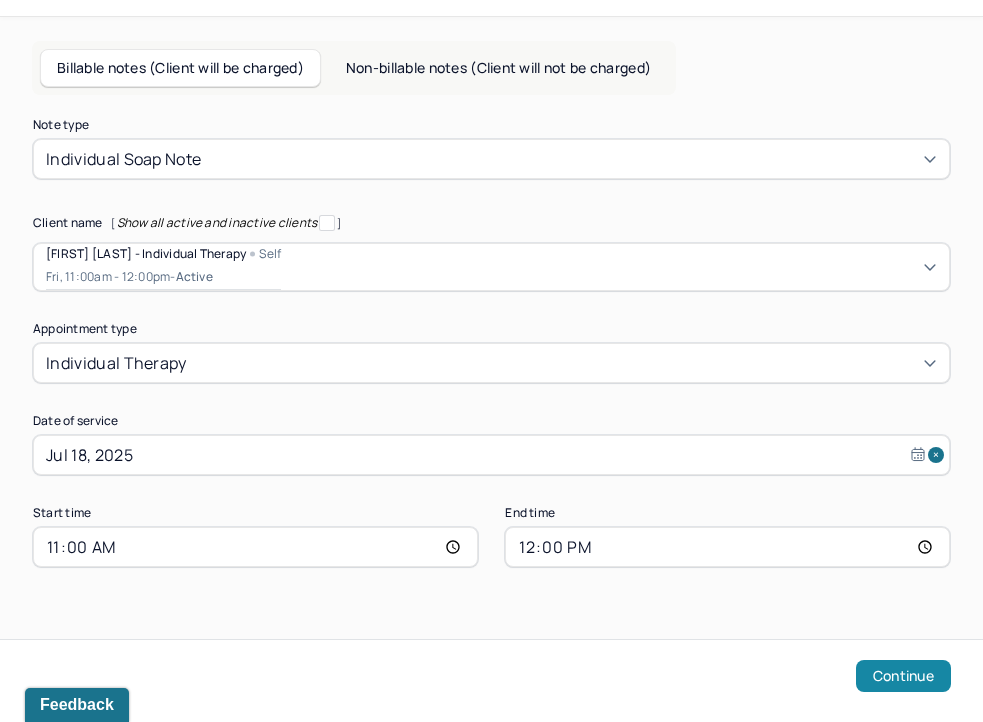 click on "Continue" at bounding box center (903, 676) 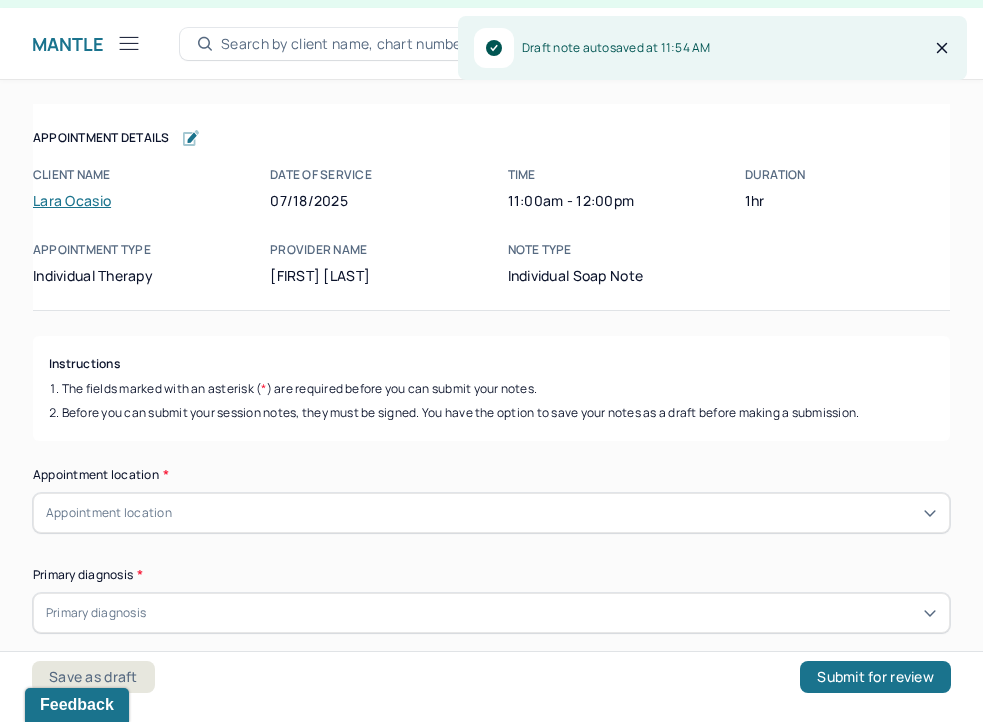 scroll, scrollTop: 36, scrollLeft: 0, axis: vertical 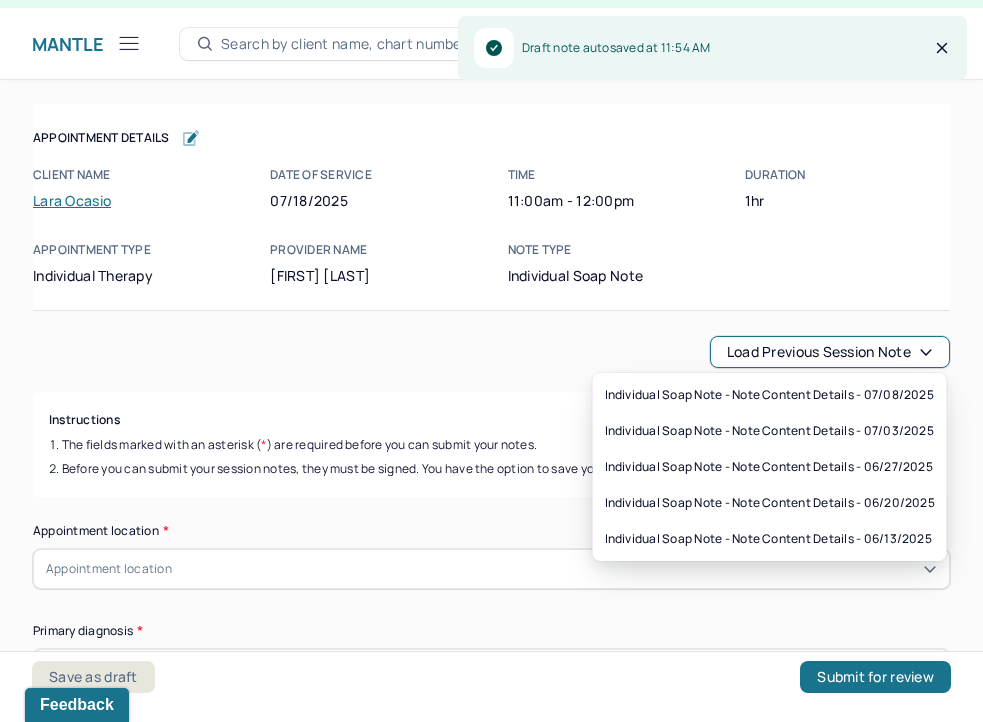 click on "Load previous session note" at bounding box center (830, 352) 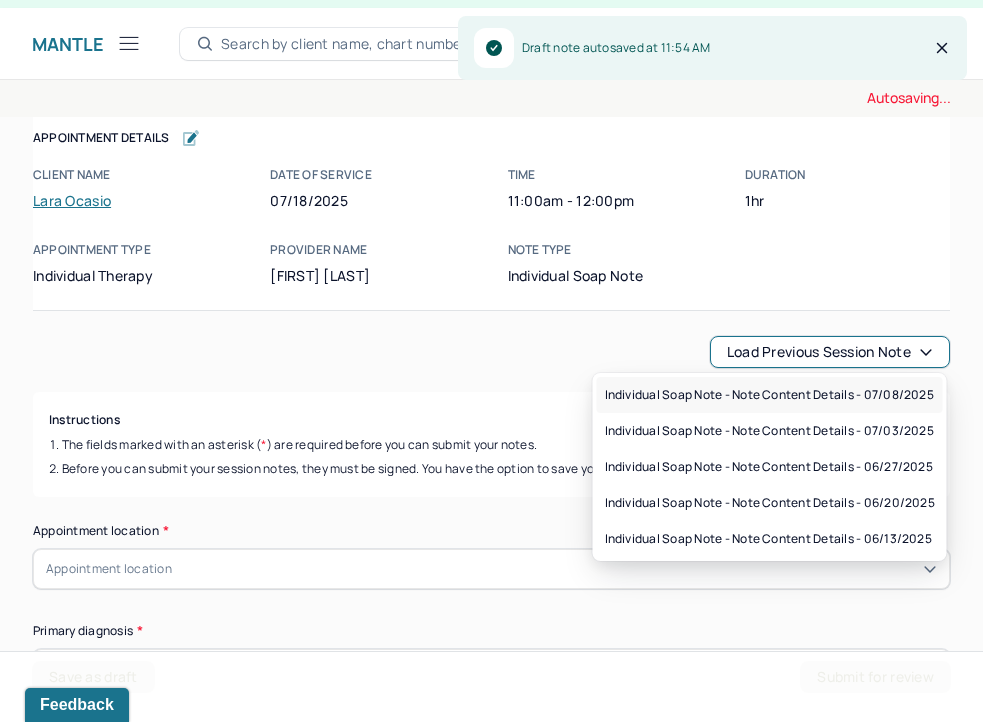 click on "Individual soap note   - Note content Details -   07/08/2025" at bounding box center (769, 395) 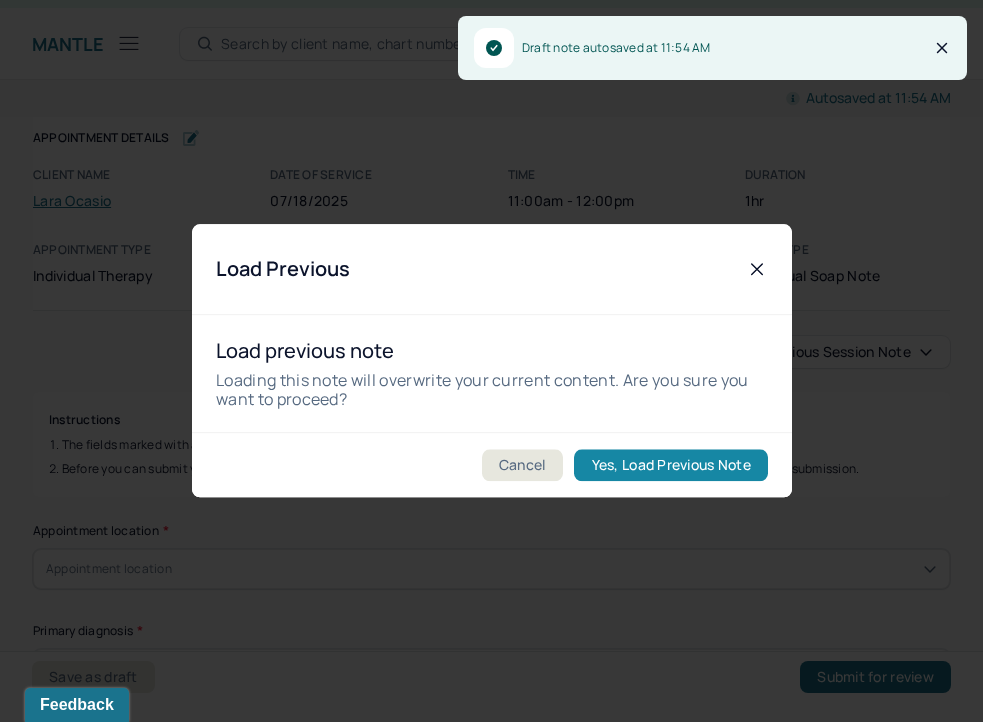click on "Yes, Load Previous Note" at bounding box center [670, 466] 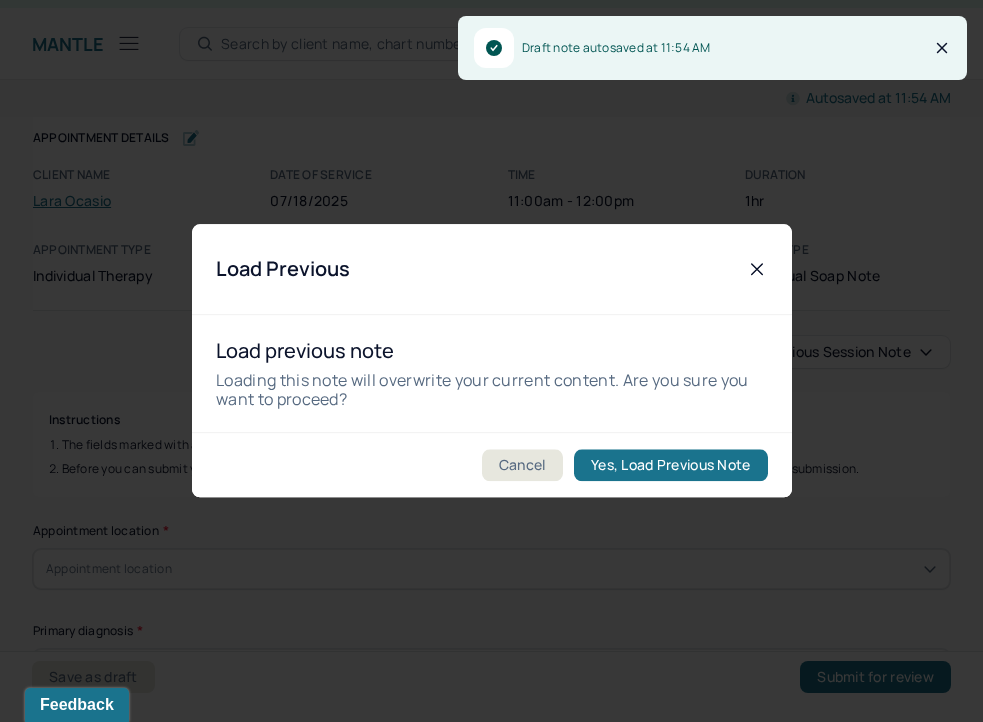 type on "client presents as overwhelmed during the session, moving in her chair a lot." 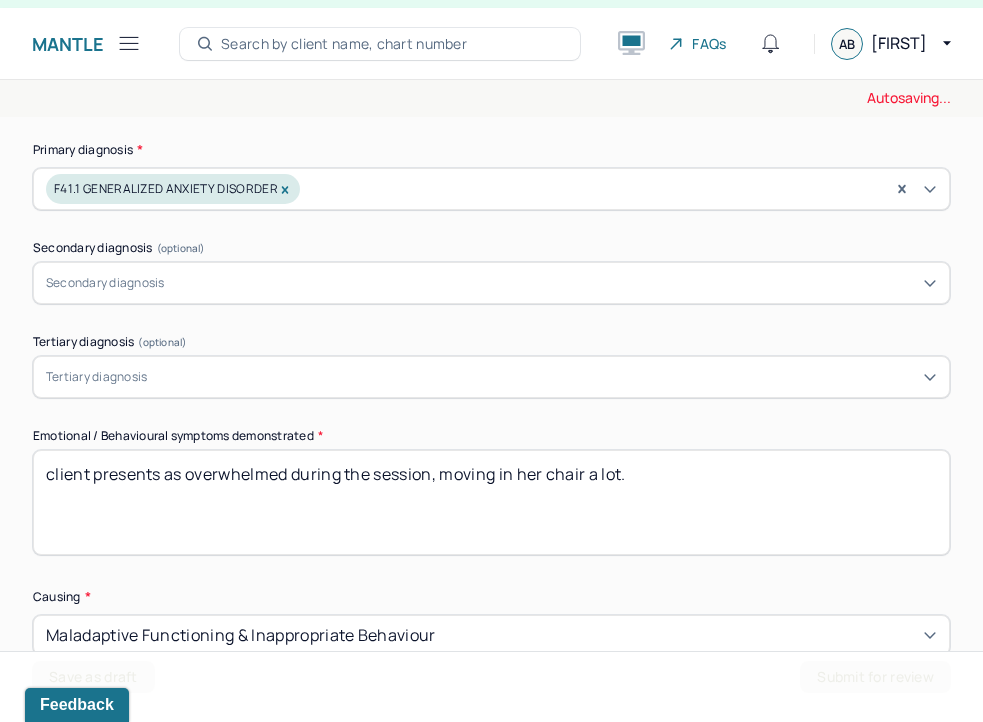 scroll, scrollTop: 780, scrollLeft: 0, axis: vertical 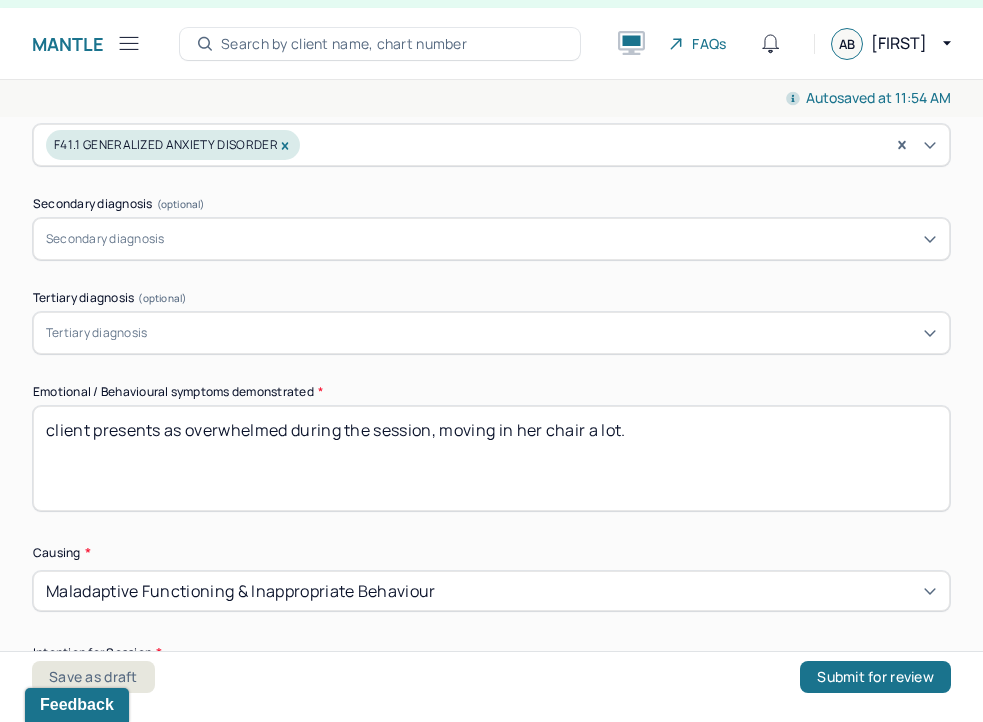 drag, startPoint x: 648, startPoint y: 429, endPoint x: 169, endPoint y: 414, distance: 479.2348 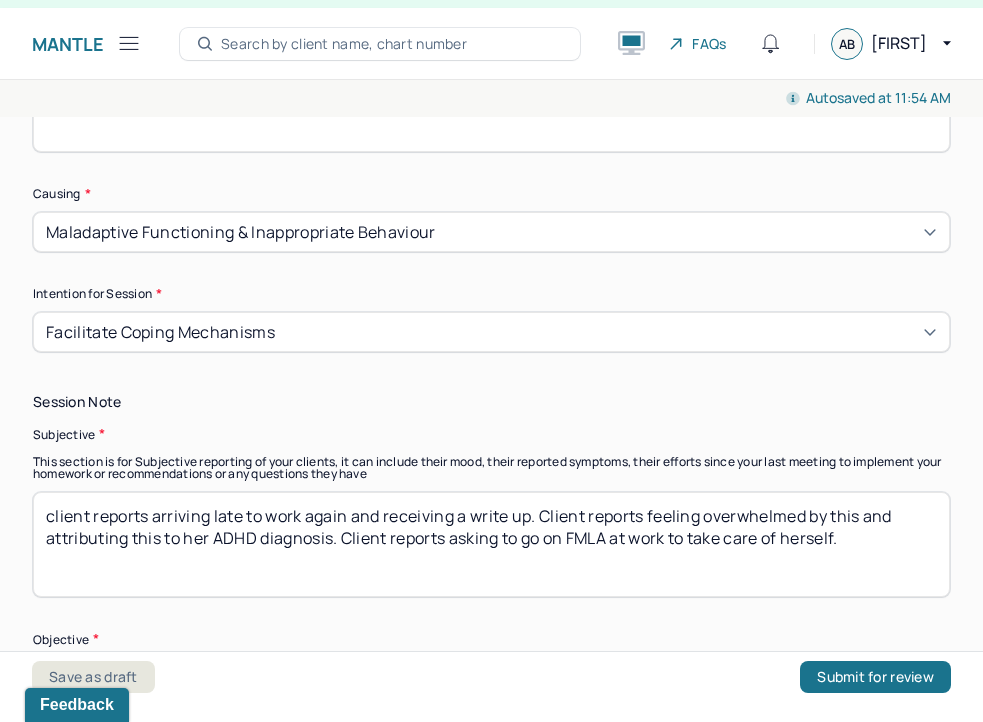scroll, scrollTop: 1166, scrollLeft: 0, axis: vertical 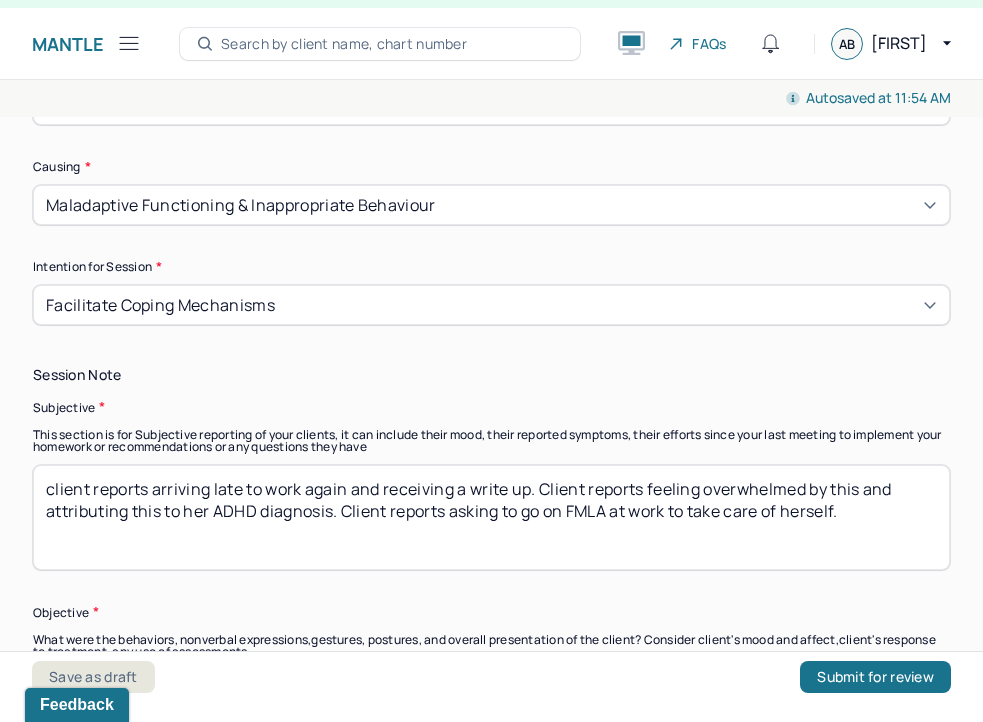 type on "client presents with racing thoughts during the session." 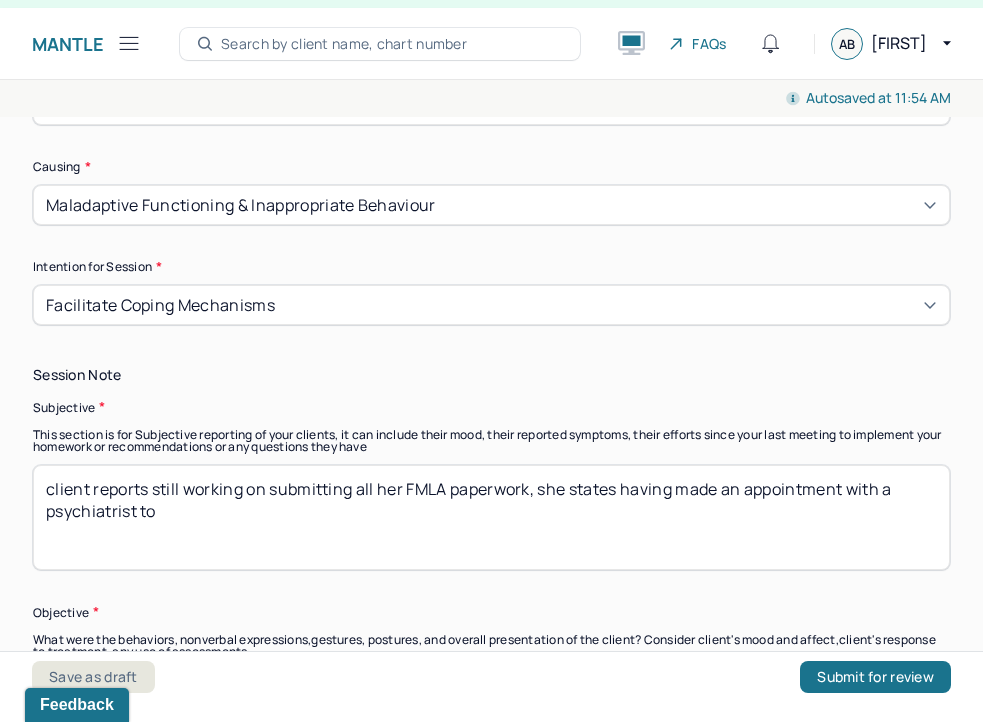 click on "client reports still working on submitting all her FMLA paperwork, she states having made an appointment with a pscyhiatrist to" at bounding box center (491, 517) 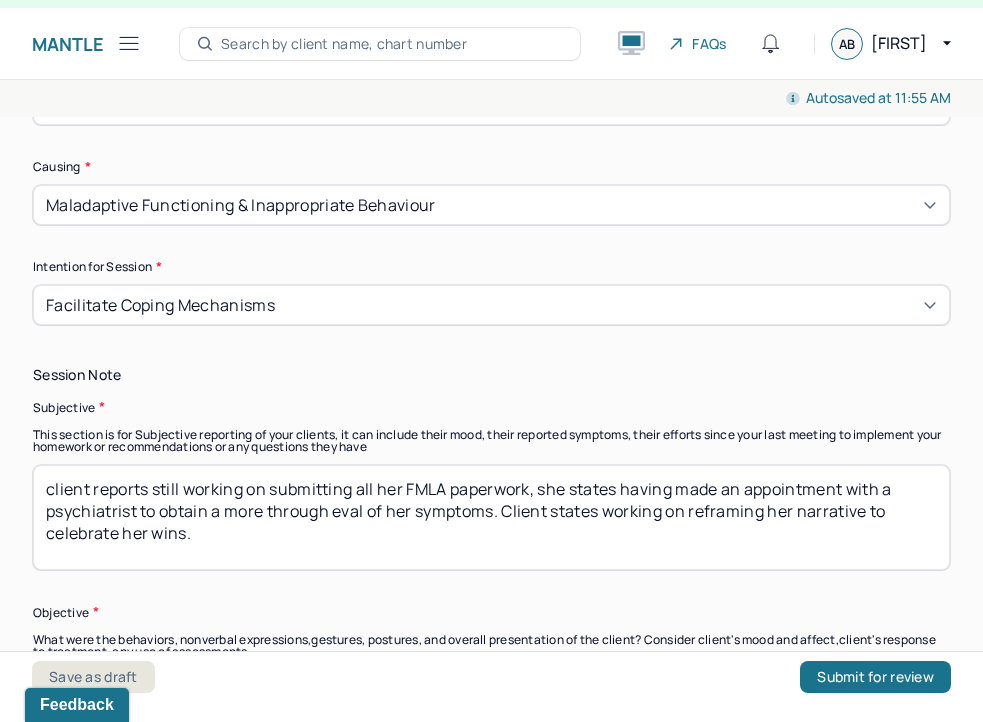 scroll, scrollTop: 1441, scrollLeft: 0, axis: vertical 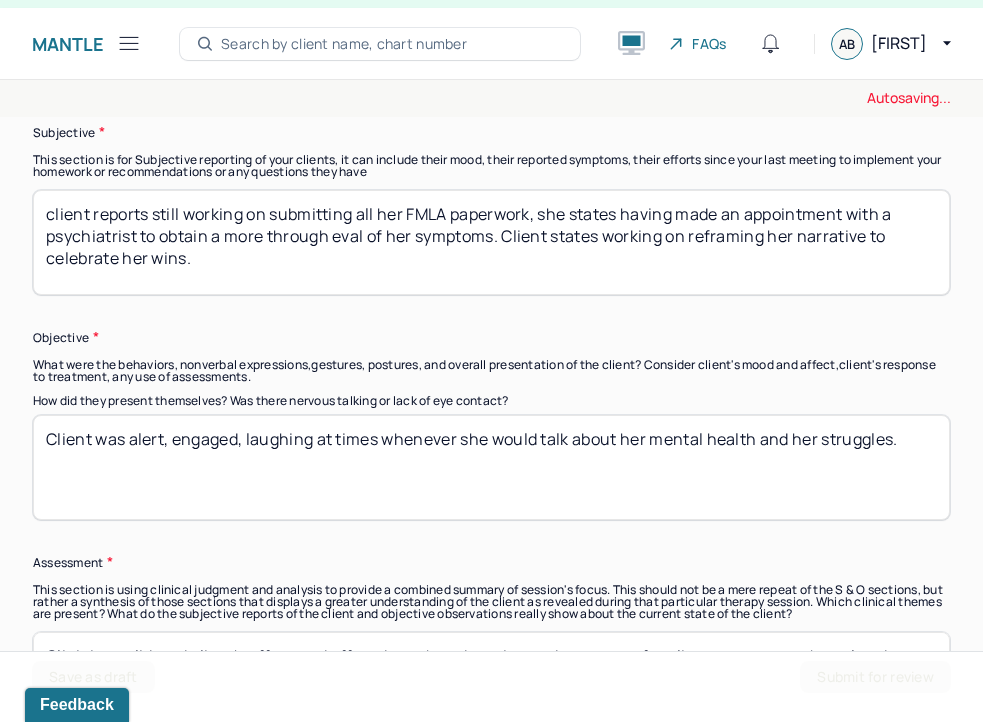 type on "client reports still working on submitting all her FMLA paperwork, she states having made an appointment with a psychiatrist to obtain a more through eval of her symptoms. Client states working on reframing her narrative to celebrate her wins." 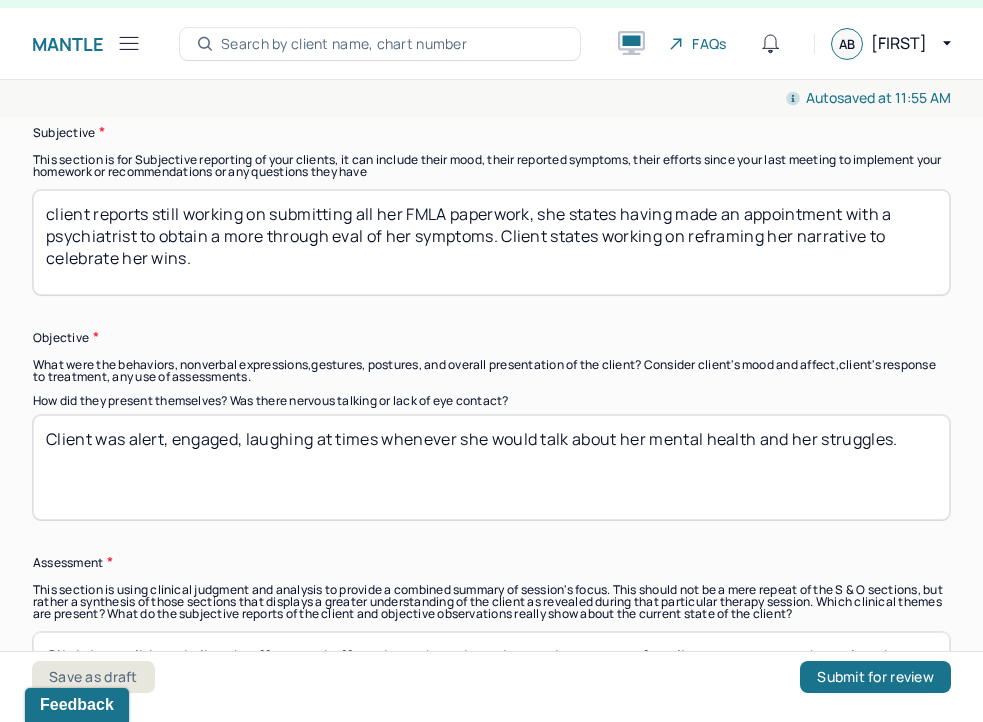 drag, startPoint x: 914, startPoint y: 446, endPoint x: 130, endPoint y: 436, distance: 784.0638 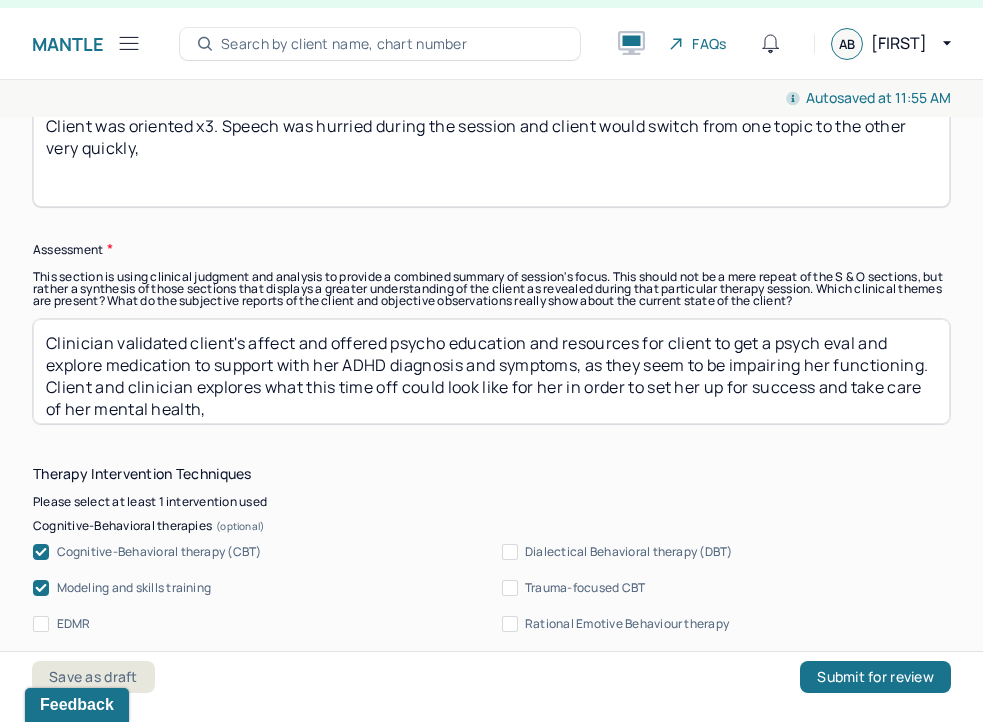 scroll, scrollTop: 1751, scrollLeft: 0, axis: vertical 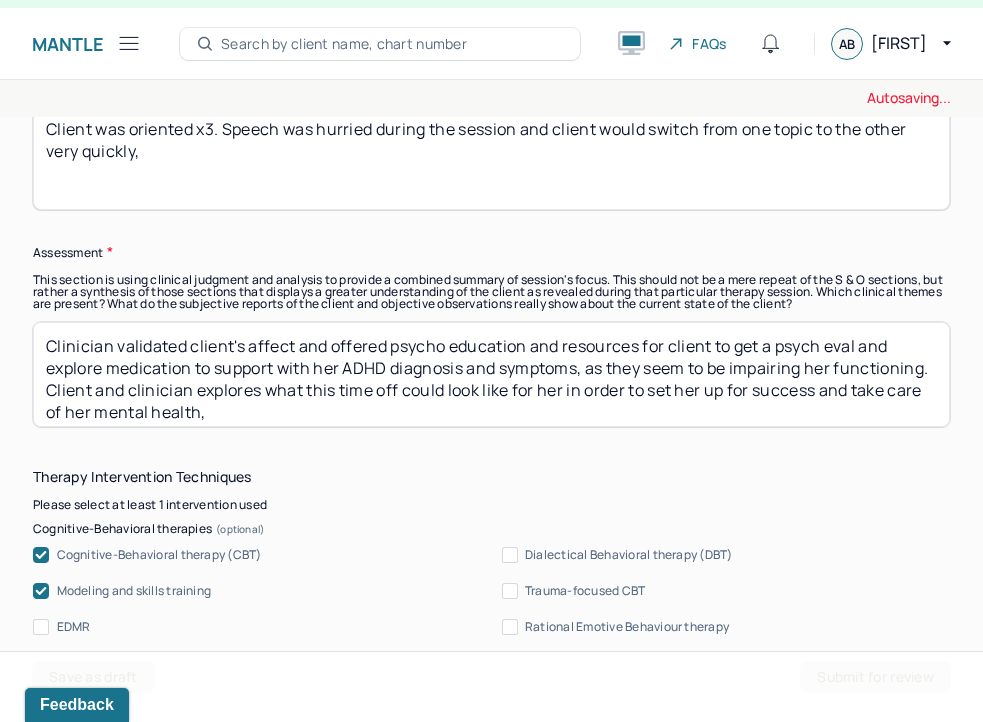 type on "Client was oriented x3. Speech was hurried during the session and client would switch from one topic to the other very quickly," 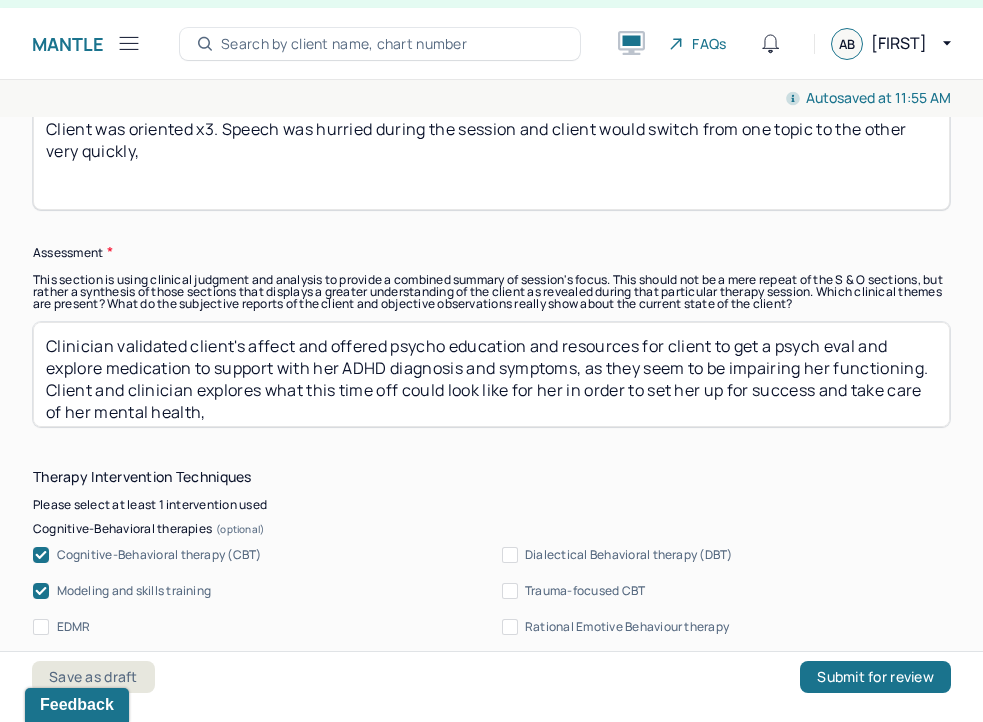 drag, startPoint x: 230, startPoint y: 409, endPoint x: 339, endPoint y: 346, distance: 125.89678 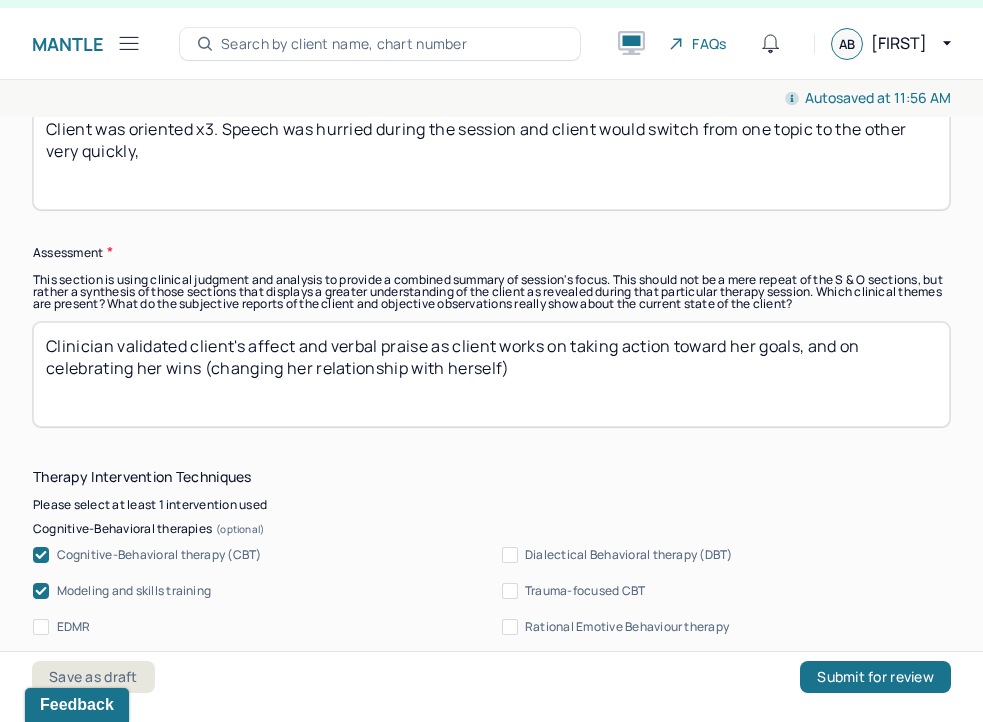 click on "Clinician validated client's affect and verbal praise as client works on taking action toward her goals, and on celebrating her wins (changing her realationship with herself)" at bounding box center [491, 374] 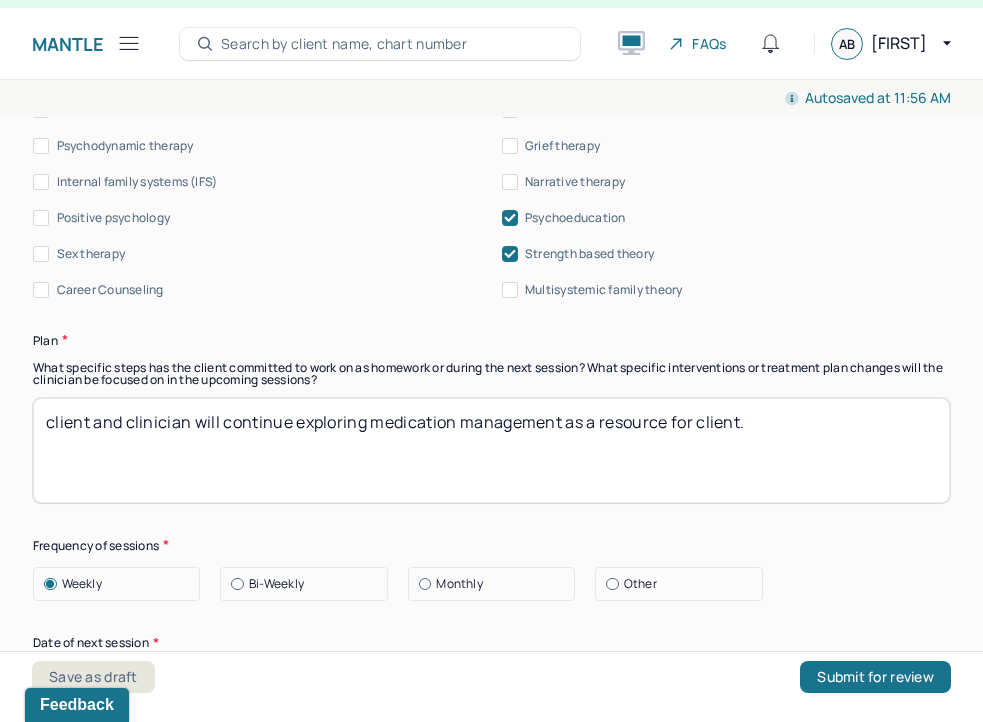 scroll, scrollTop: 2565, scrollLeft: 0, axis: vertical 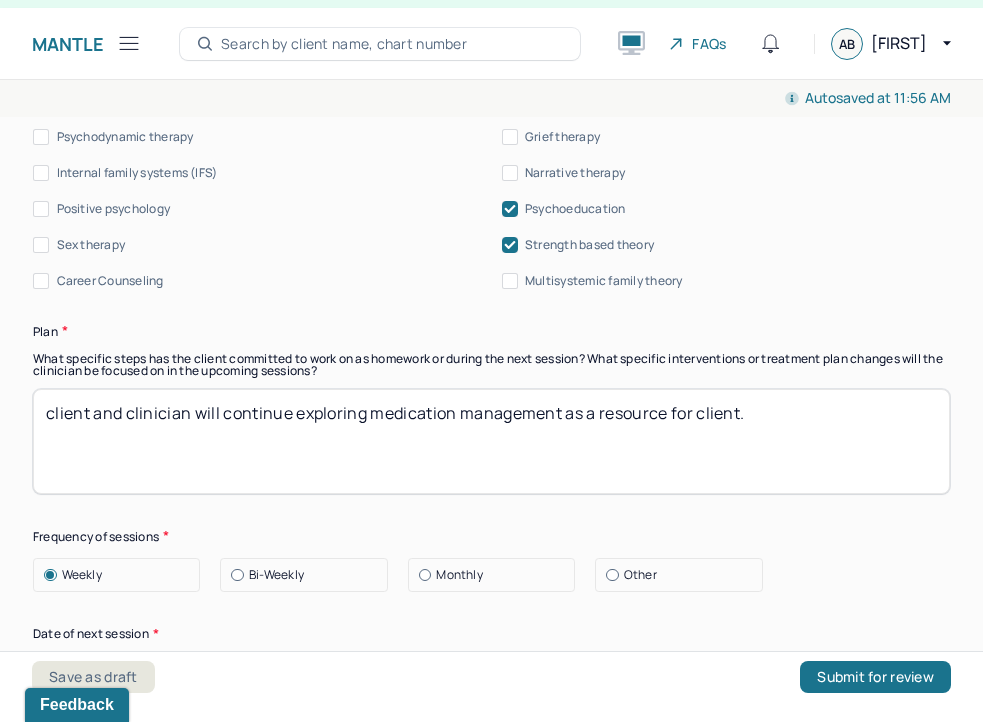 type on "Clinician validated client's affect and verbal praise as client works on taking action toward her goals, and on celebrating her wins (changing her relationship with herself) + working on positive reinforcement." 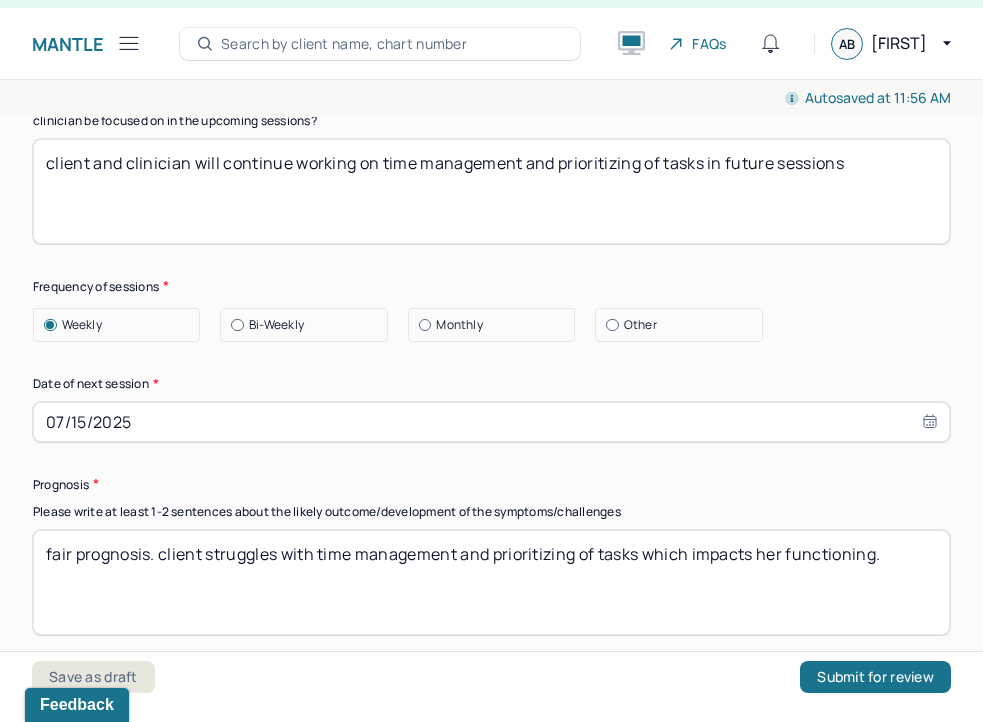 scroll, scrollTop: 2835, scrollLeft: 0, axis: vertical 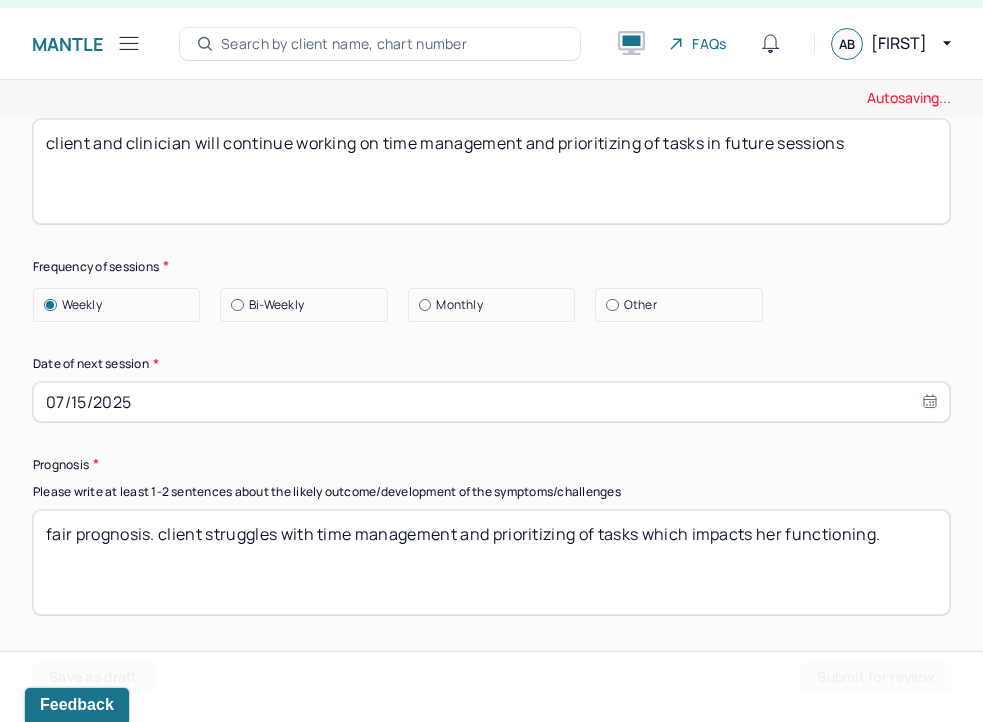 type on "client and clinician will continue working on time management and prioritizing of tasks in future sessions" 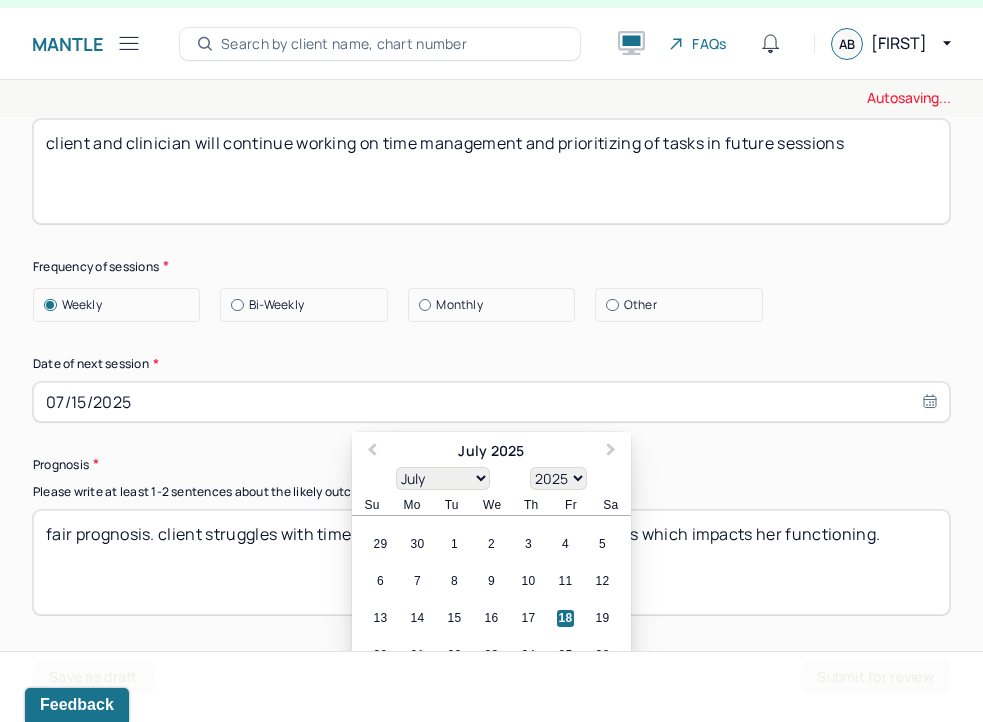click on "07/15/2025" at bounding box center [491, 402] 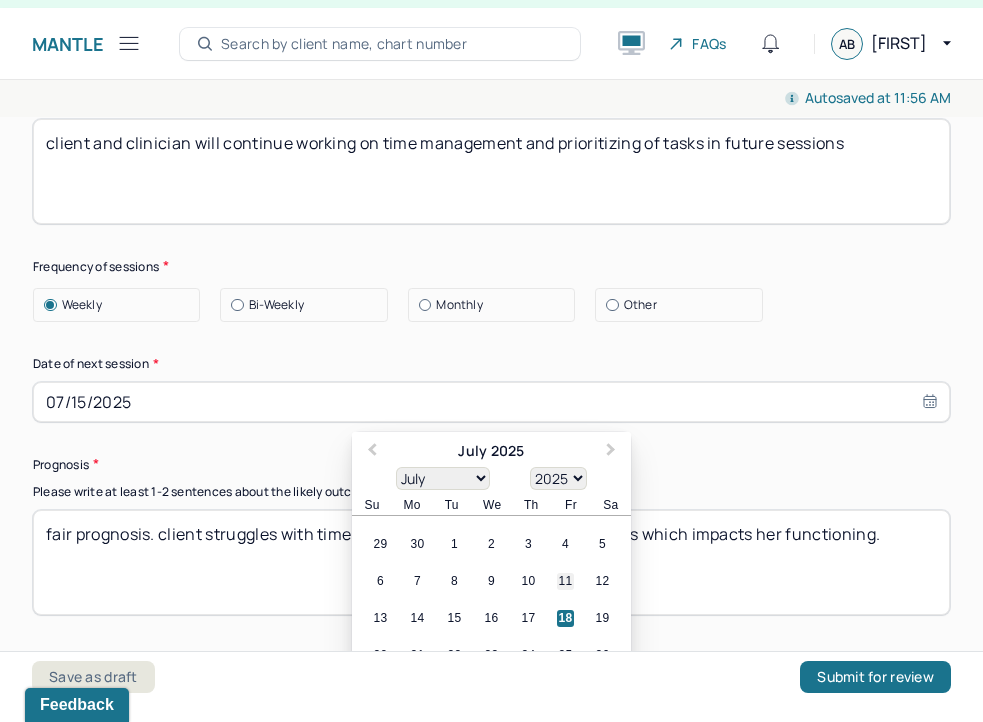 scroll, scrollTop: 2876, scrollLeft: 0, axis: vertical 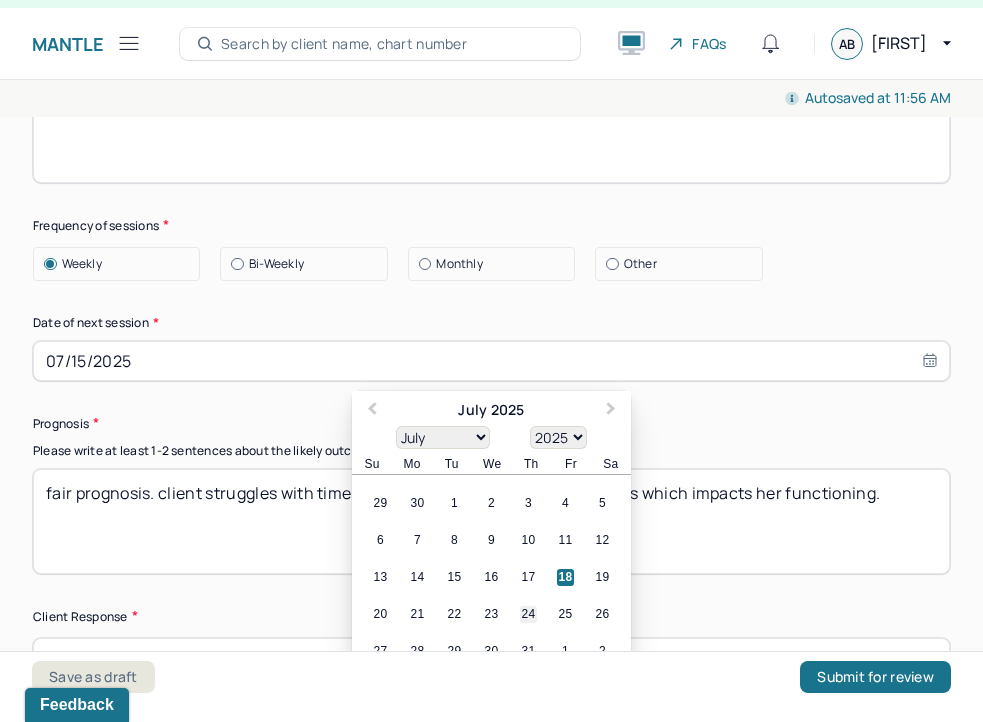 click on "24" at bounding box center (528, 614) 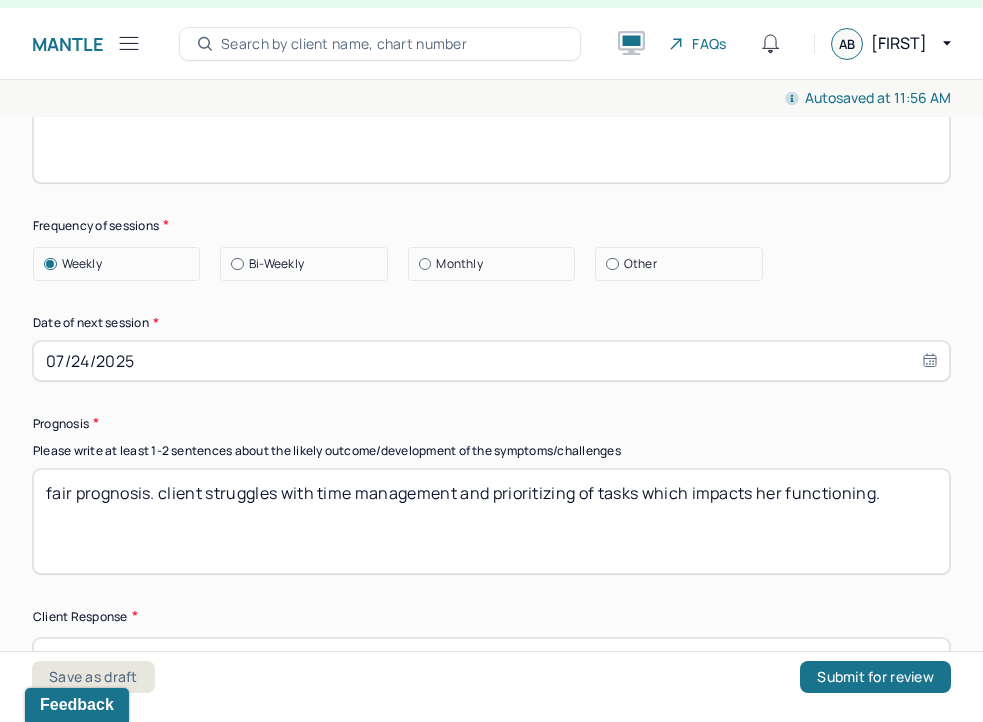 scroll, scrollTop: 3010, scrollLeft: 0, axis: vertical 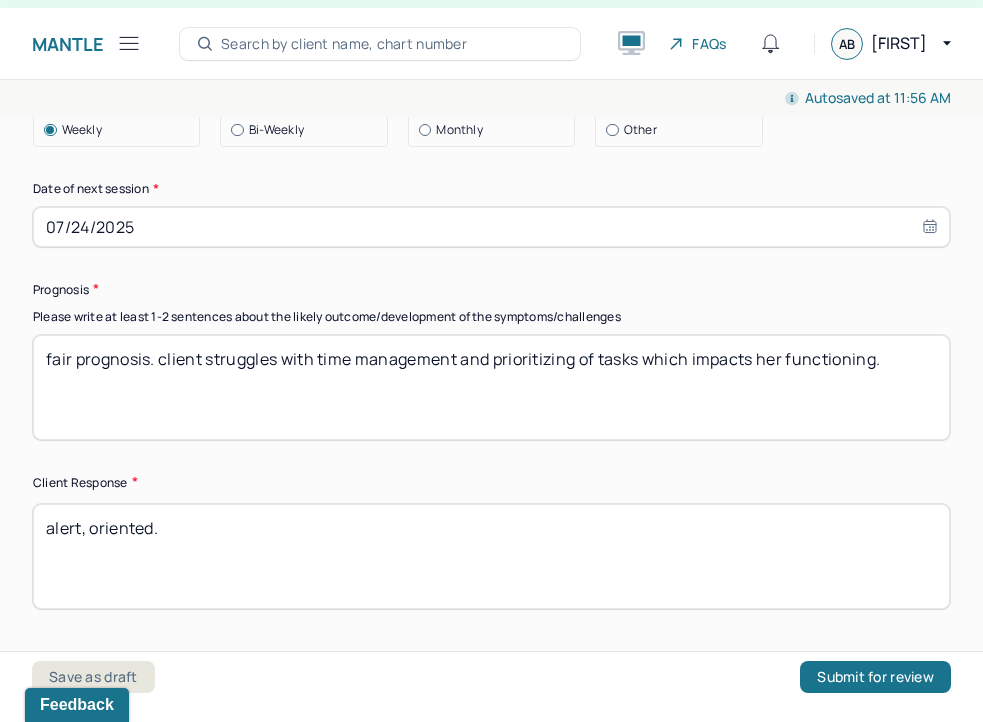 drag, startPoint x: 886, startPoint y: 360, endPoint x: 215, endPoint y: 360, distance: 671 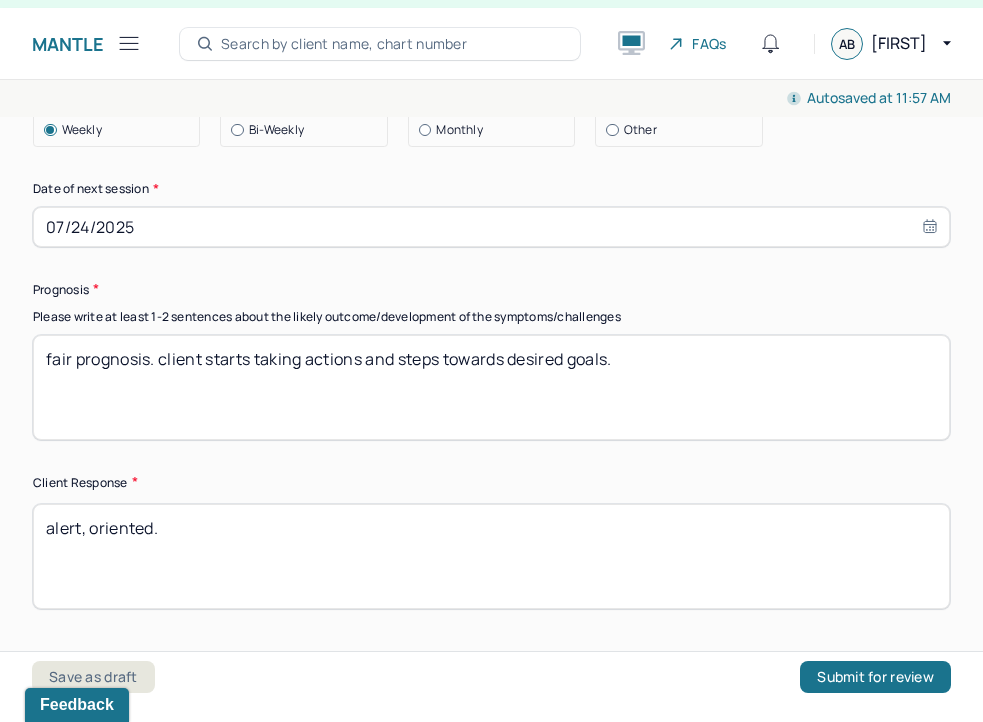 type on "fair prognosis. client starts taking actions and steps towards desired goals." 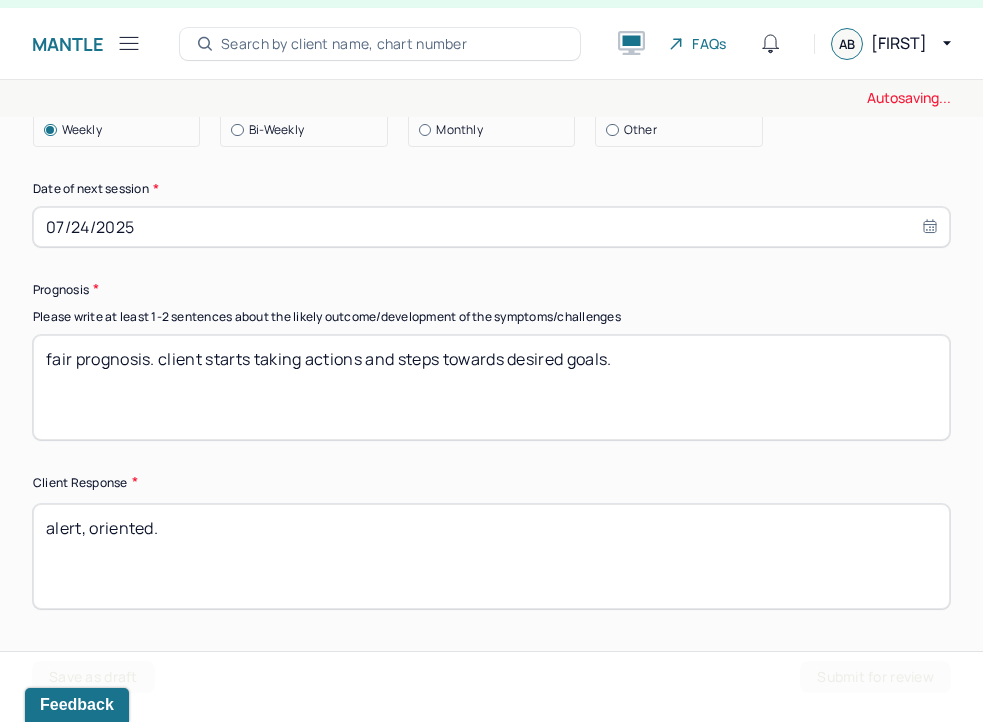 drag, startPoint x: 194, startPoint y: 511, endPoint x: 9, endPoint y: 523, distance: 185.38878 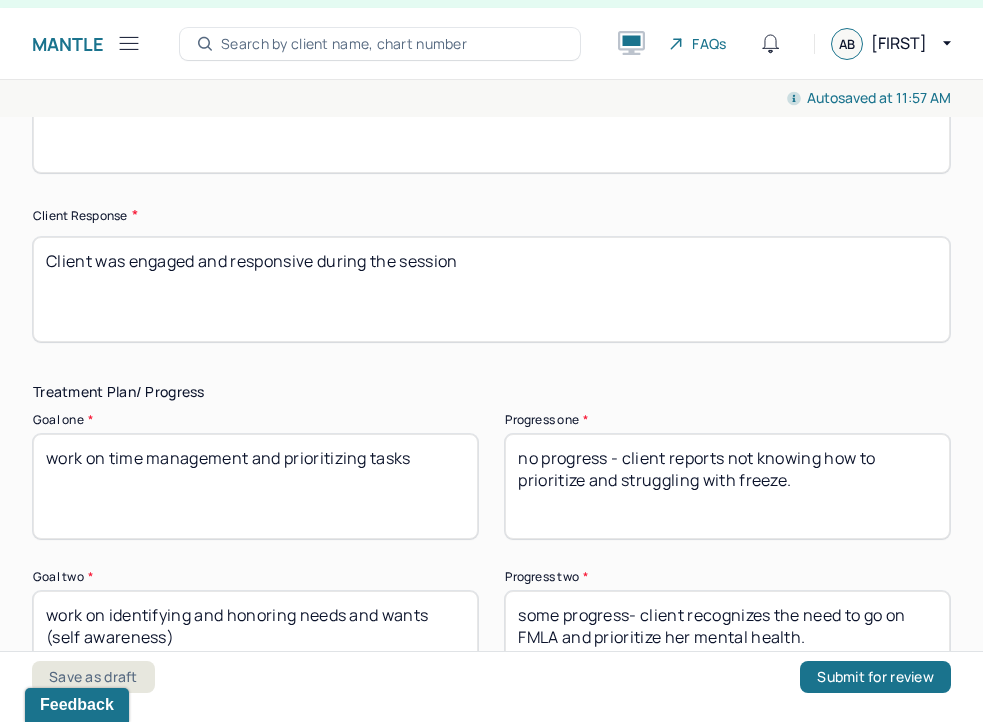 scroll, scrollTop: 3361, scrollLeft: 0, axis: vertical 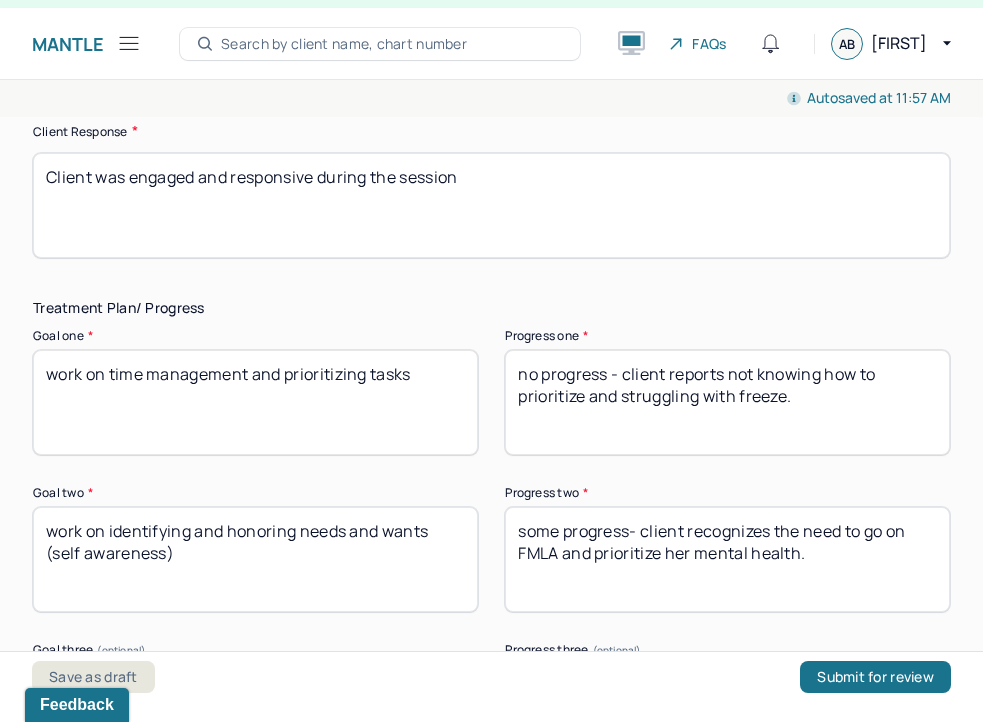 type on "Client was engaged and responsive during the session" 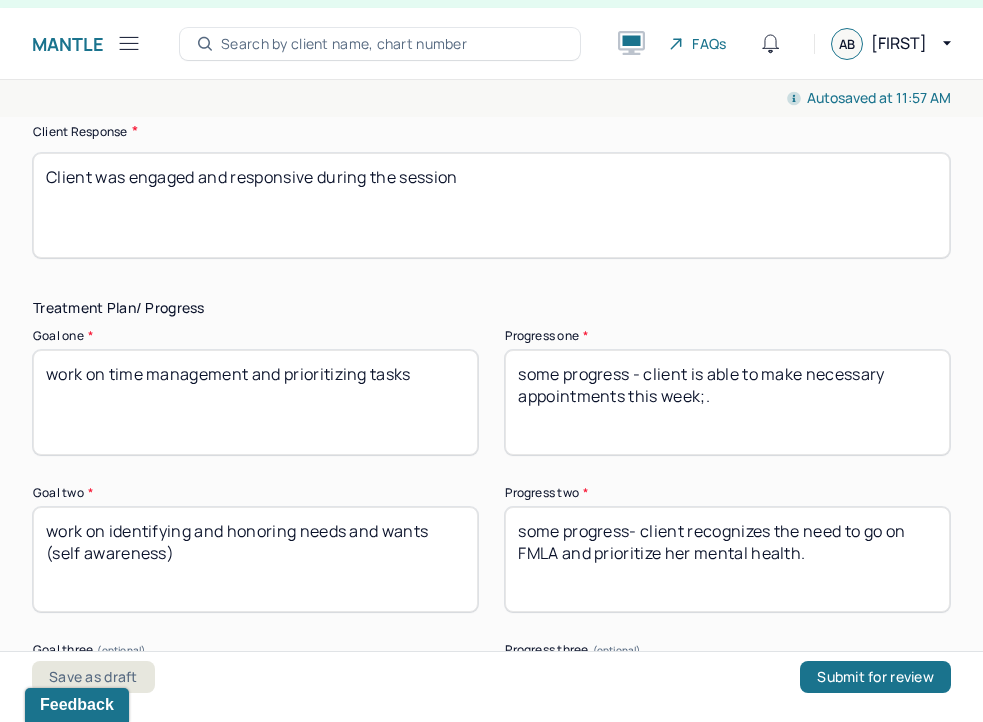 type on "some progress - client is able to make necessary appointments this week;." 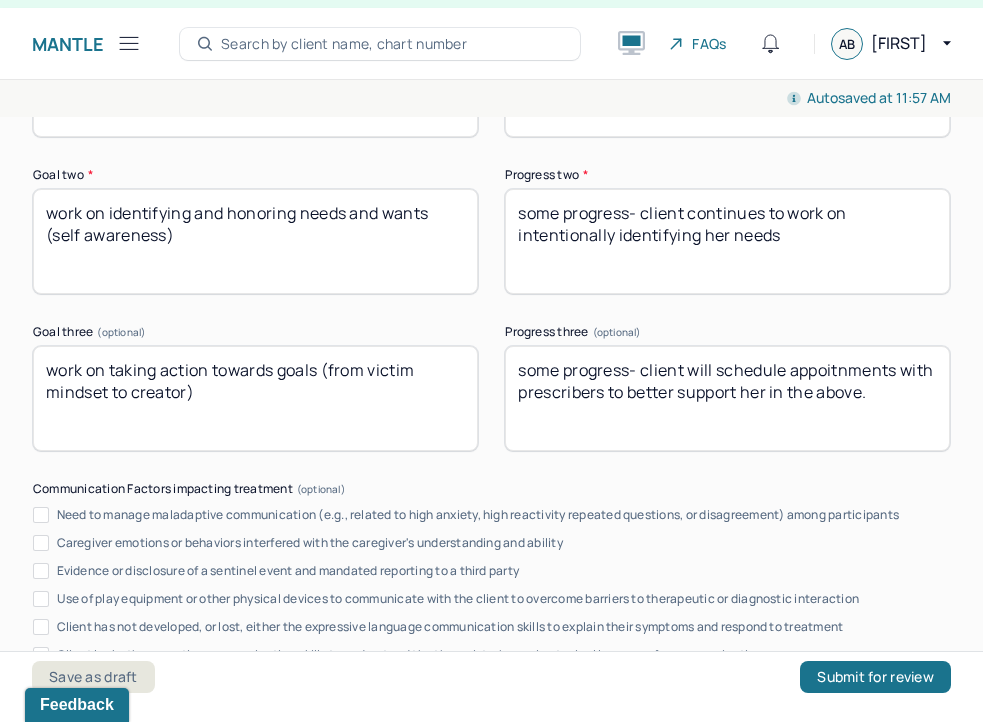 scroll, scrollTop: 3683, scrollLeft: 0, axis: vertical 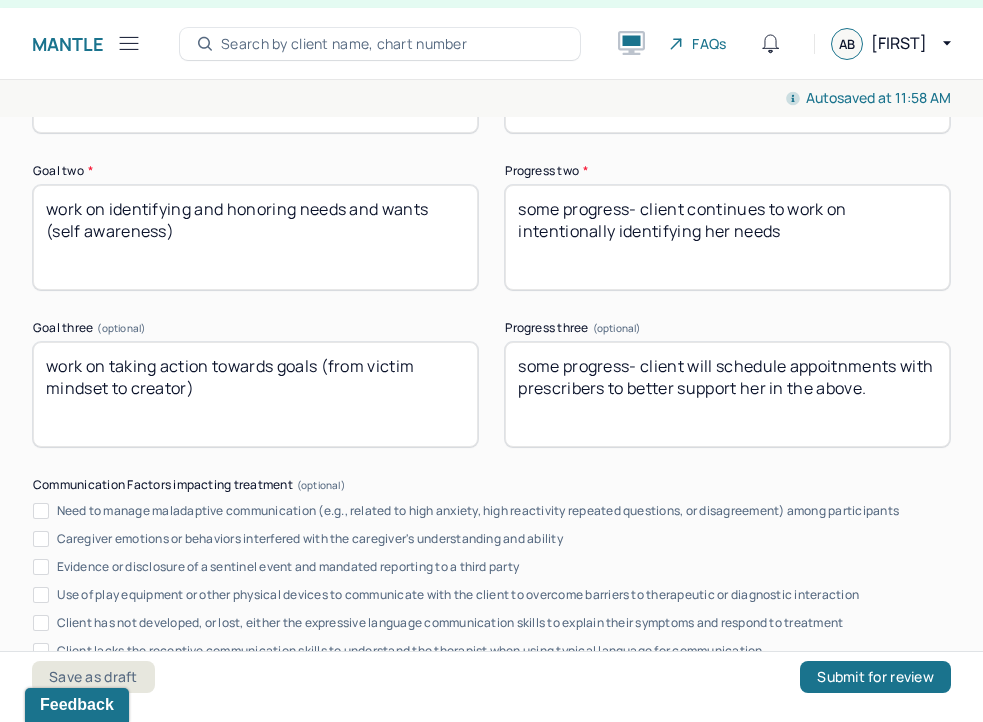 type on "some progress- client continues to work on intentionally identifying her needs" 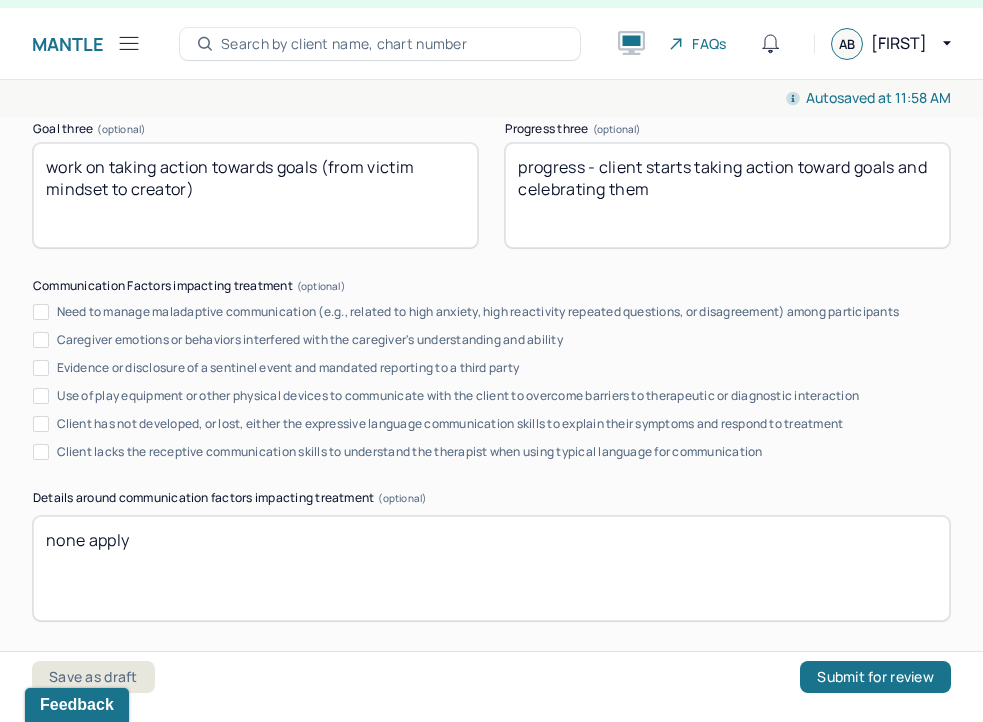 scroll, scrollTop: 4117, scrollLeft: 0, axis: vertical 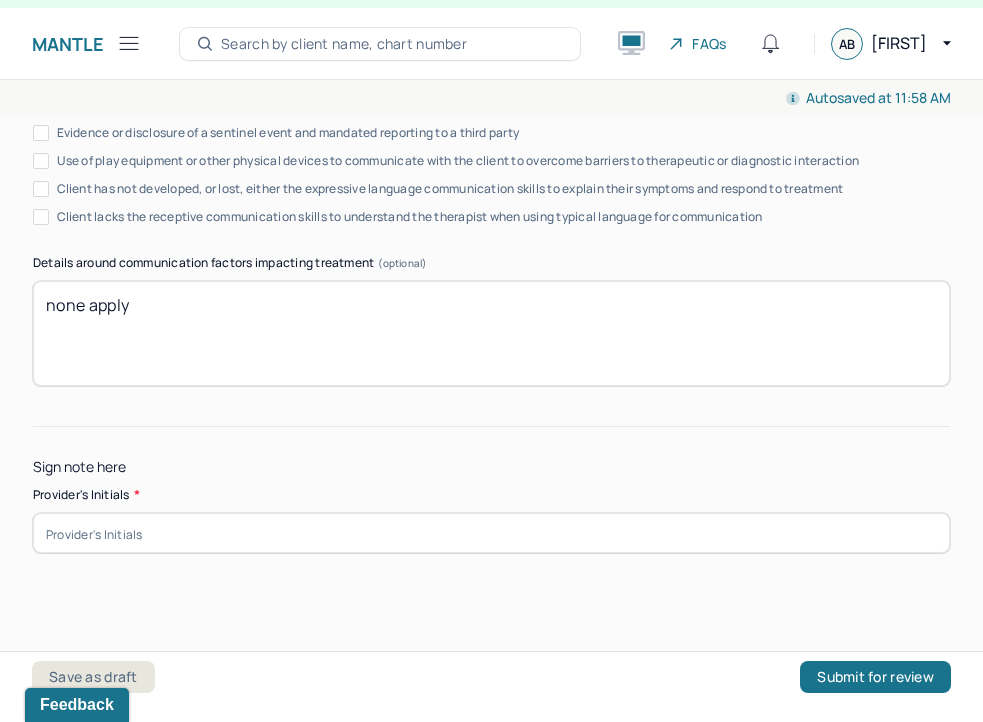 type on "progress - client starts taking action toward goals and celebrating them" 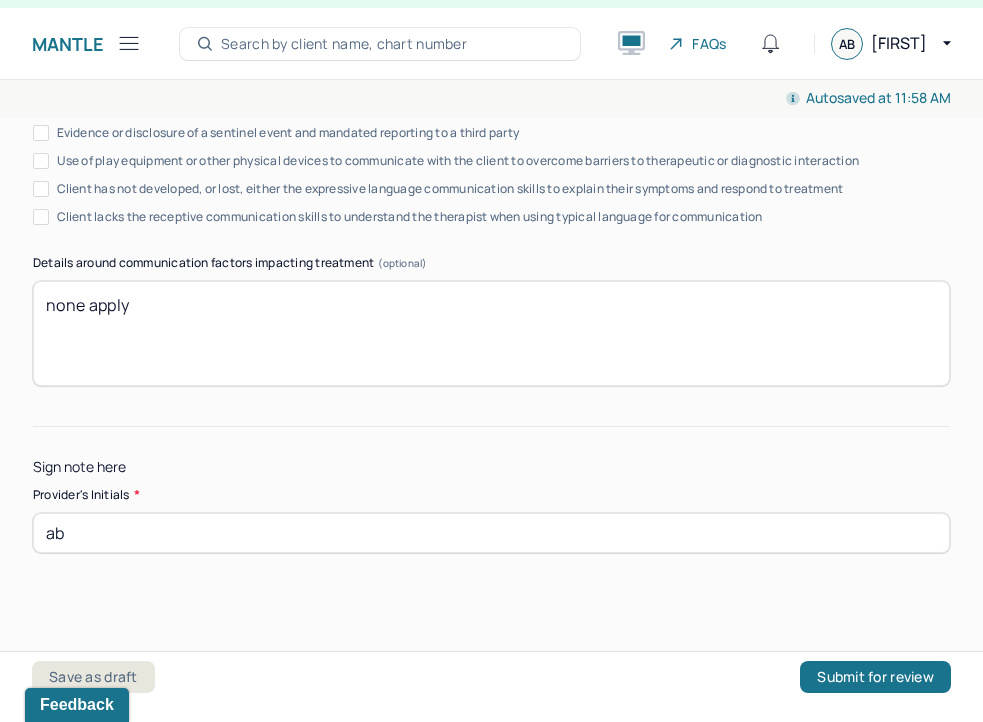 type on "ab" 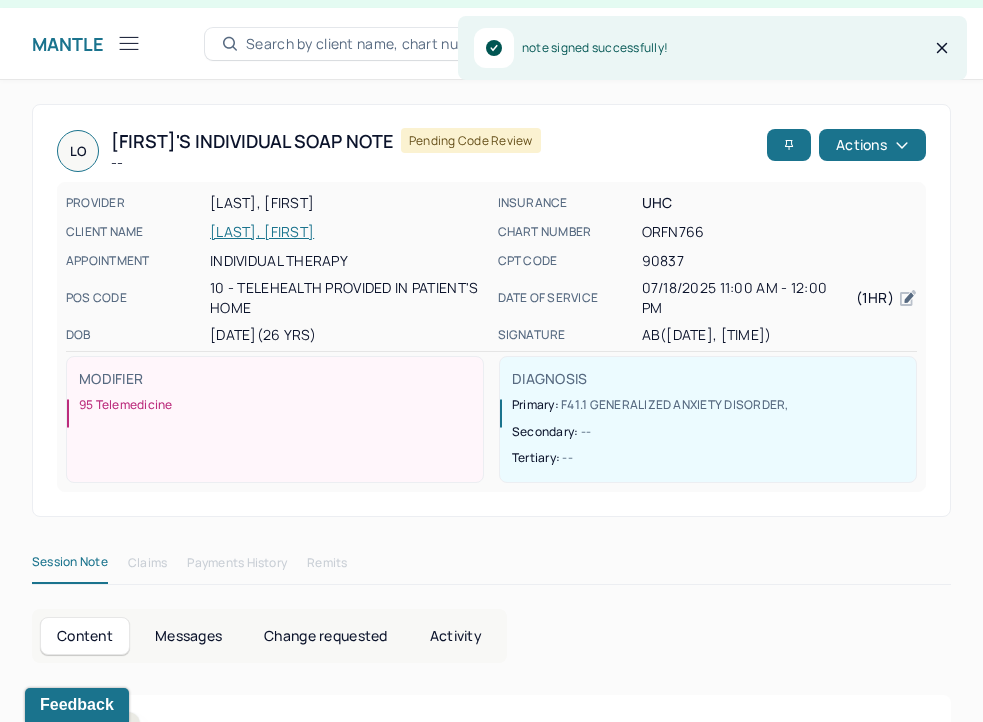 click on "Search by client name, chart number" at bounding box center [369, 44] 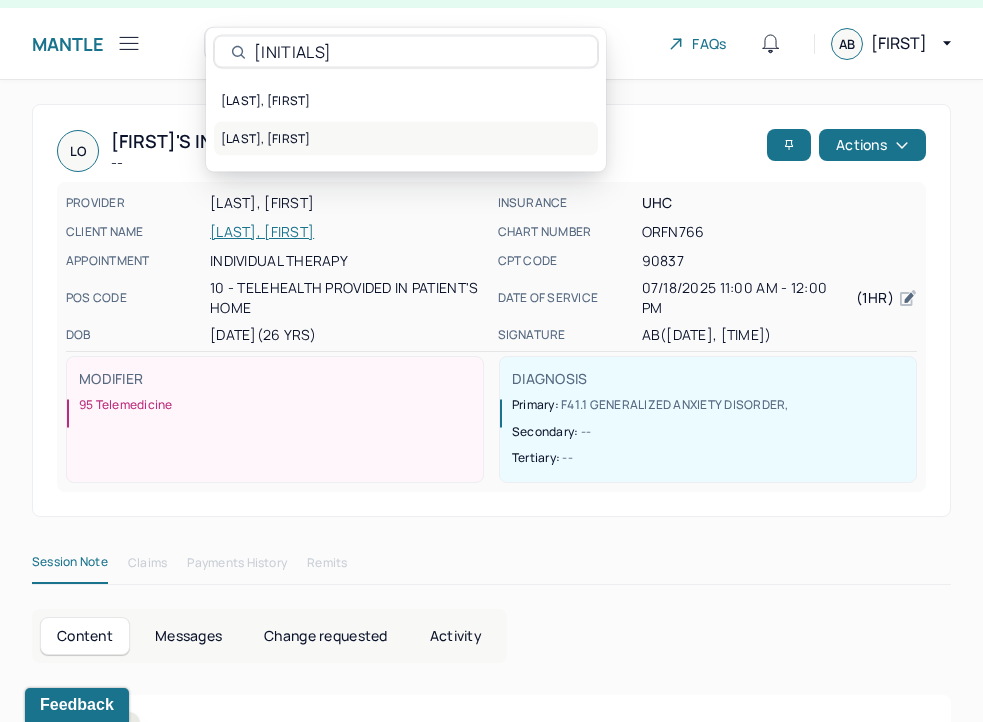 type on "[INITIALS]" 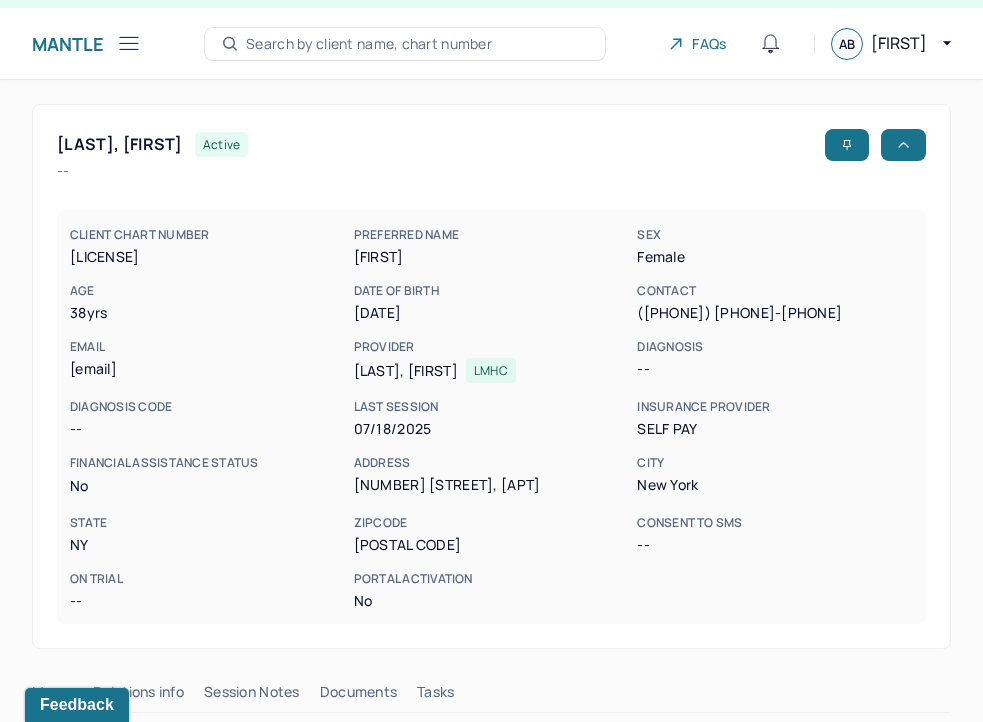 scroll, scrollTop: 491, scrollLeft: 0, axis: vertical 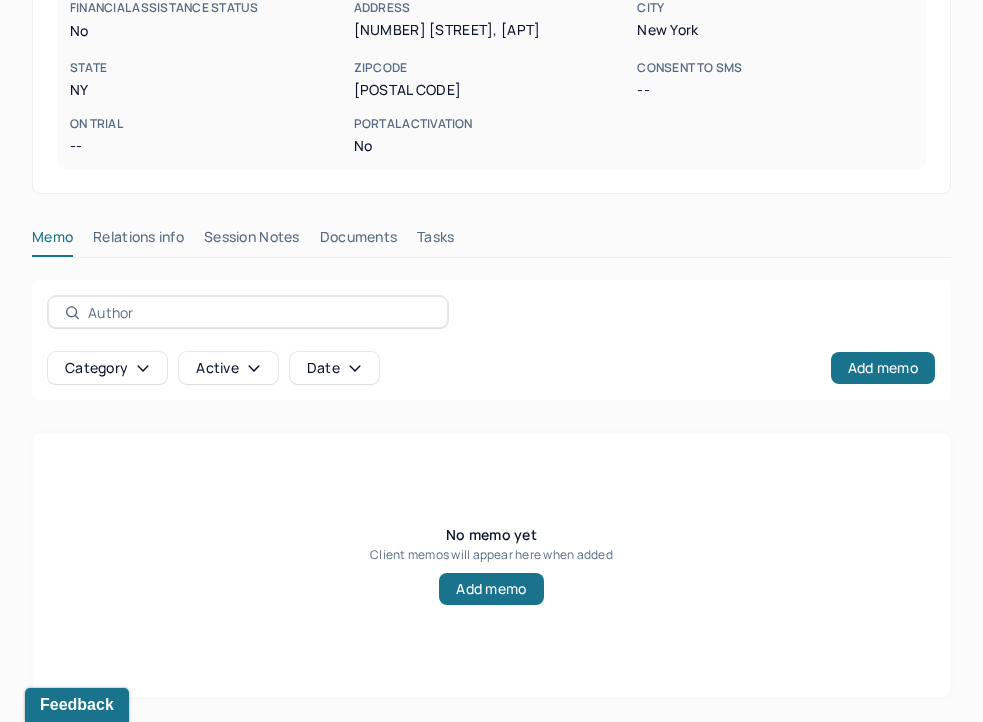 click on "Session Notes" at bounding box center (252, 241) 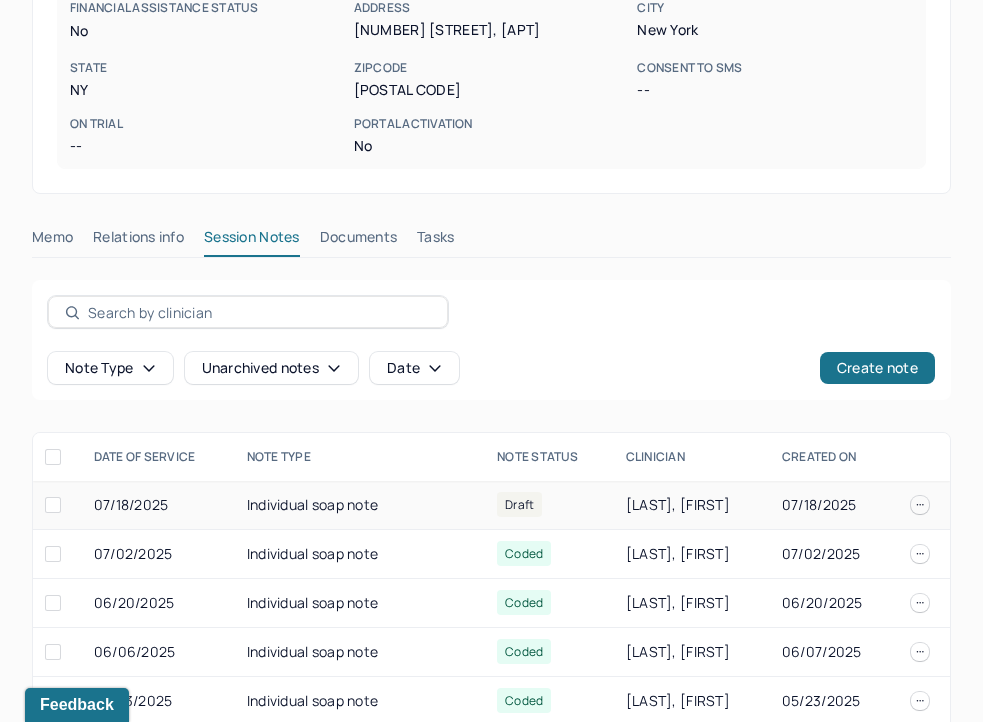 click on "Individual soap note" at bounding box center (360, 505) 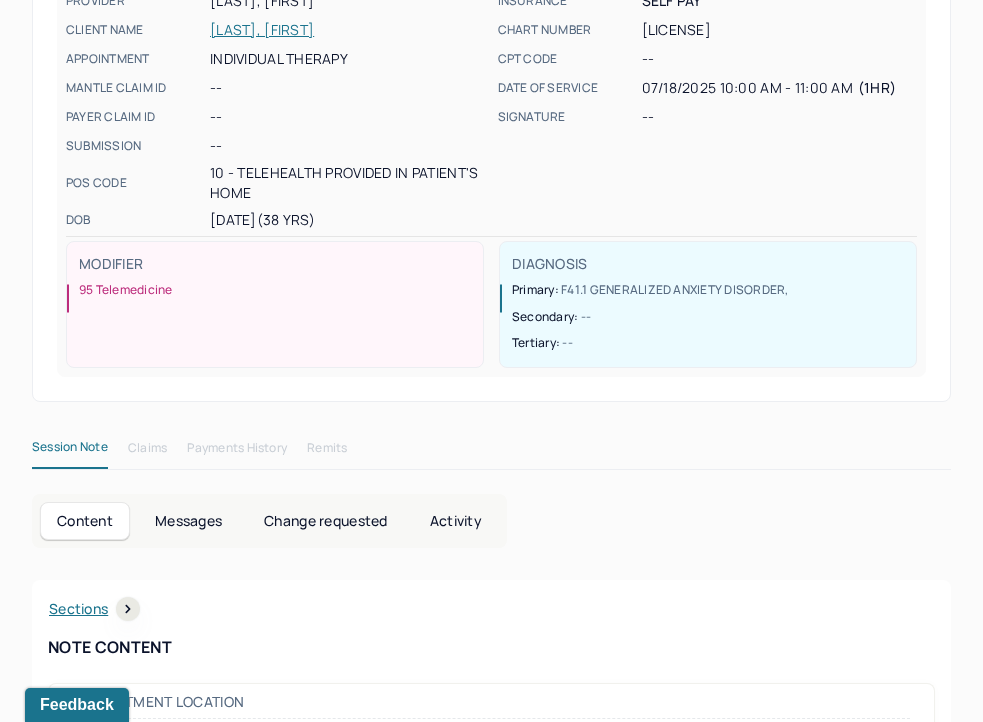 scroll, scrollTop: 0, scrollLeft: 0, axis: both 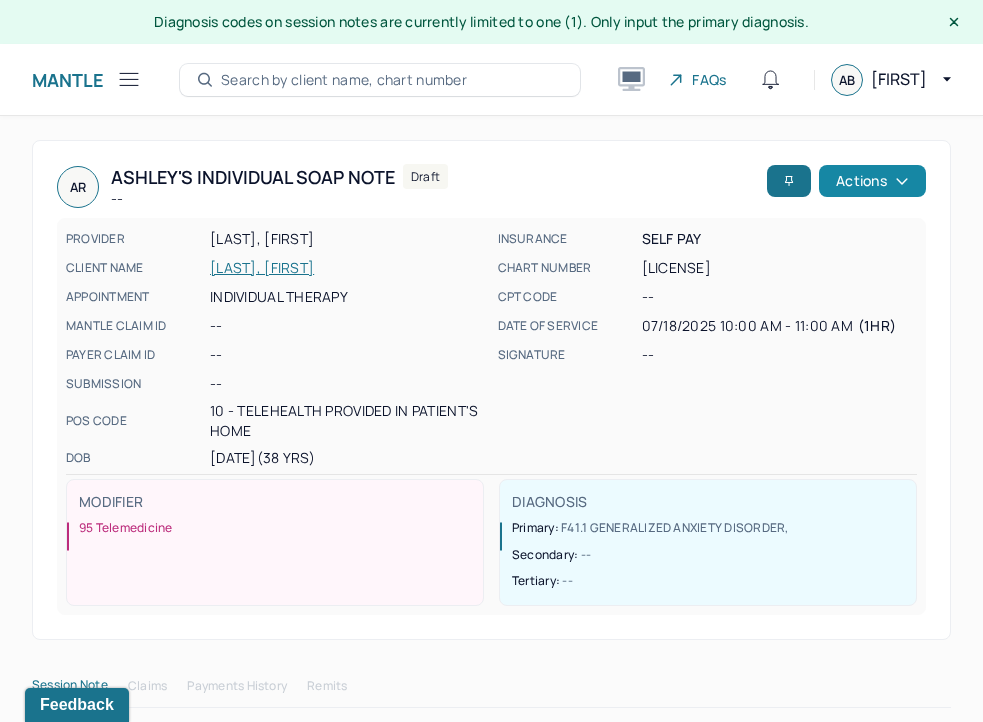 click 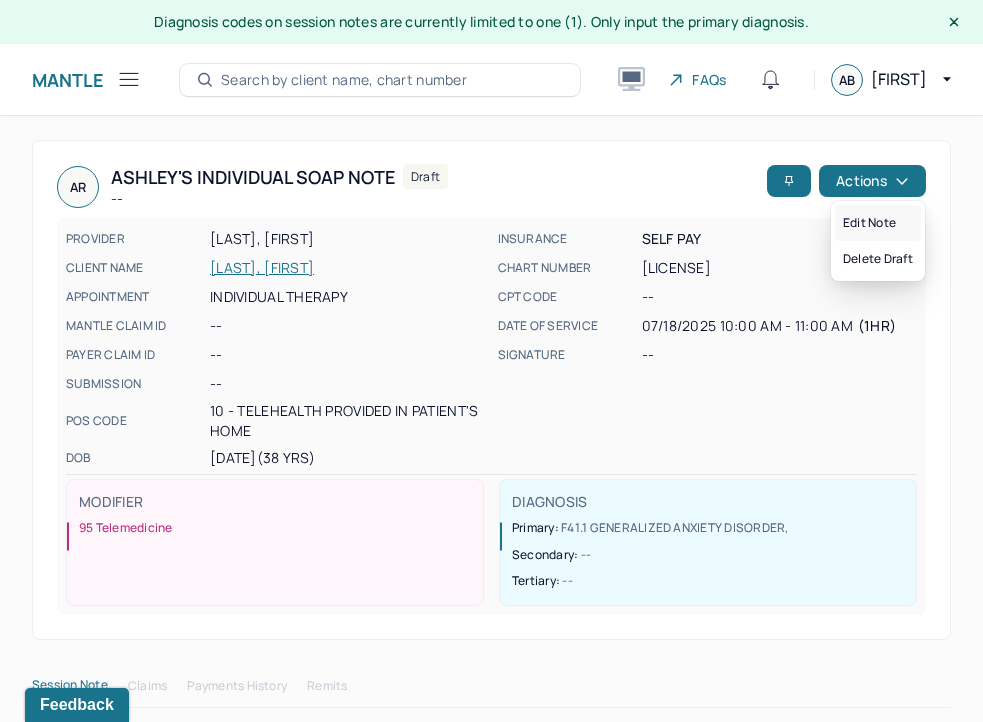 click on "Edit note" at bounding box center (878, 223) 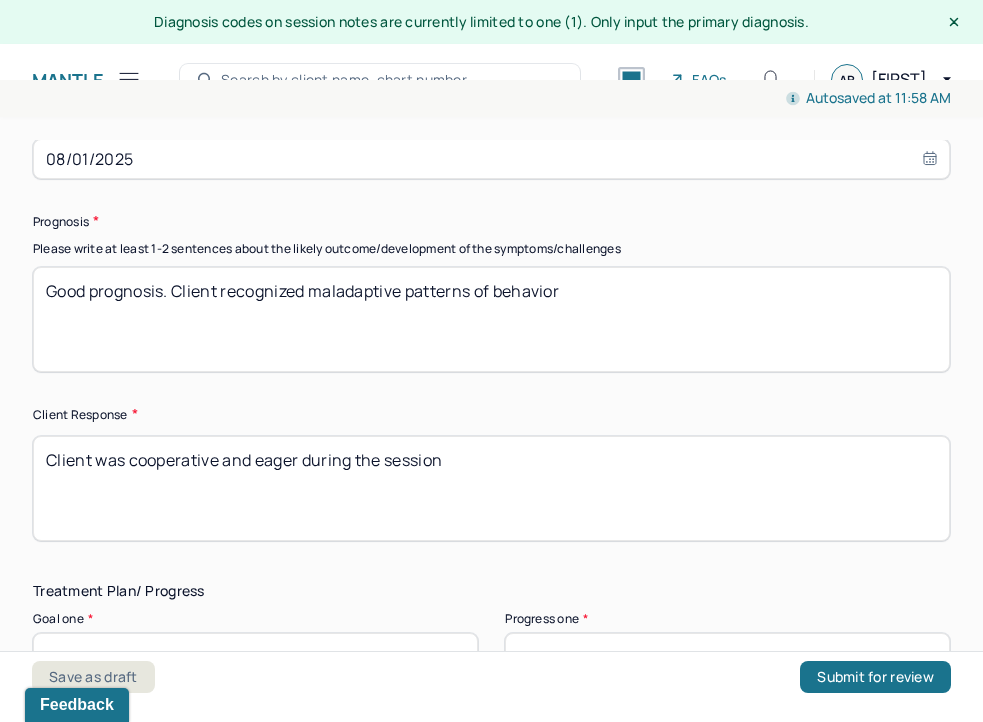 scroll, scrollTop: 3197, scrollLeft: 0, axis: vertical 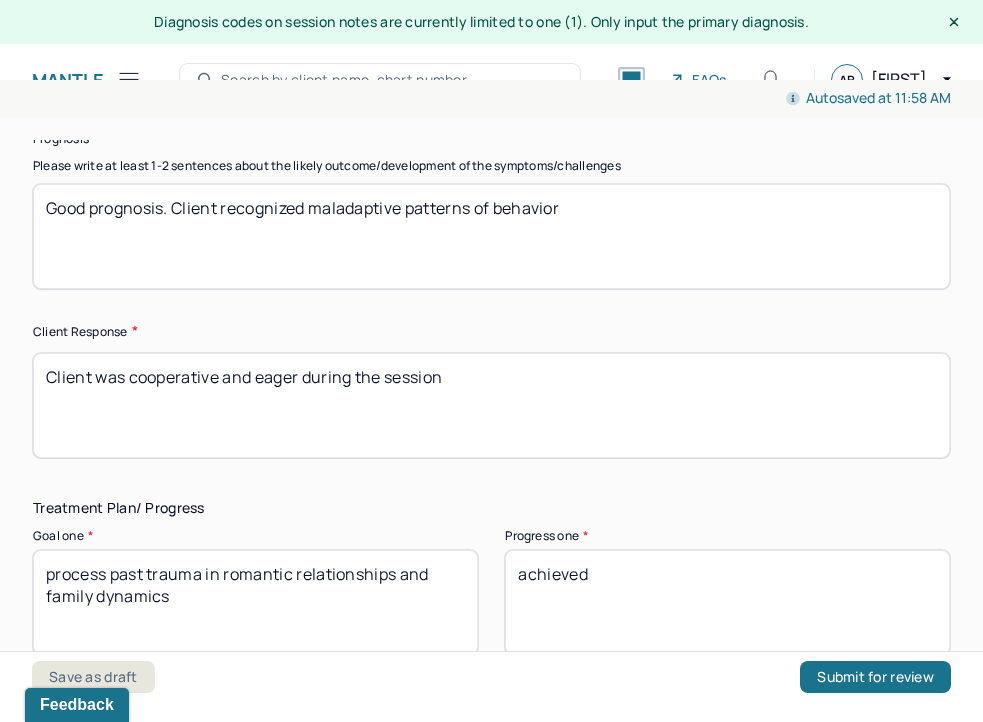 click on "Good prognosis. Client recognized maladaptive patterns of behavior" at bounding box center [491, 236] 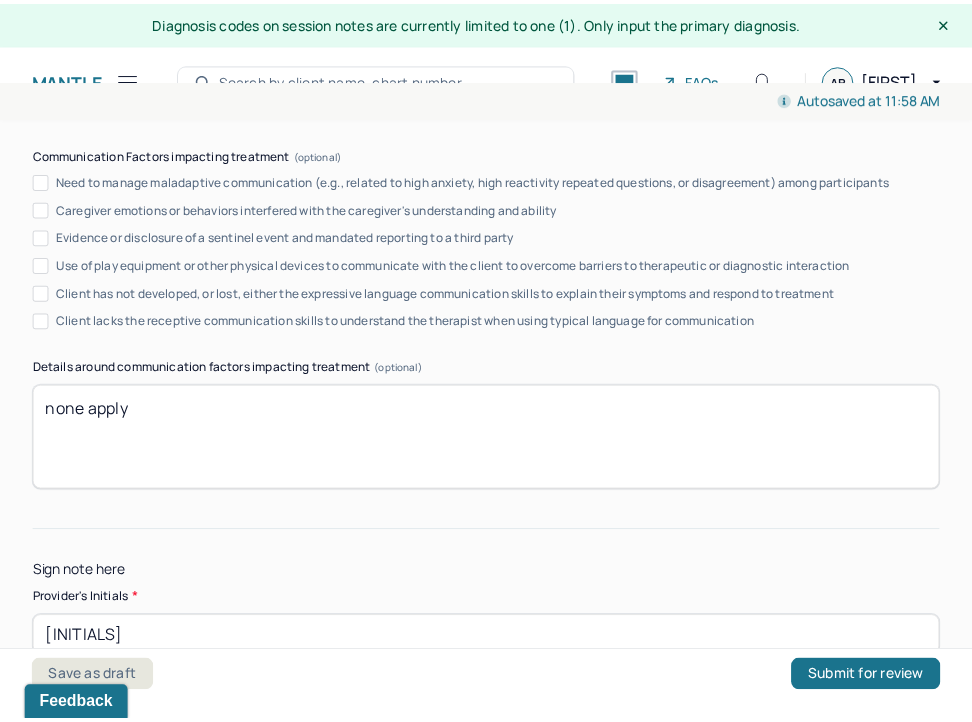 scroll, scrollTop: 4117, scrollLeft: 0, axis: vertical 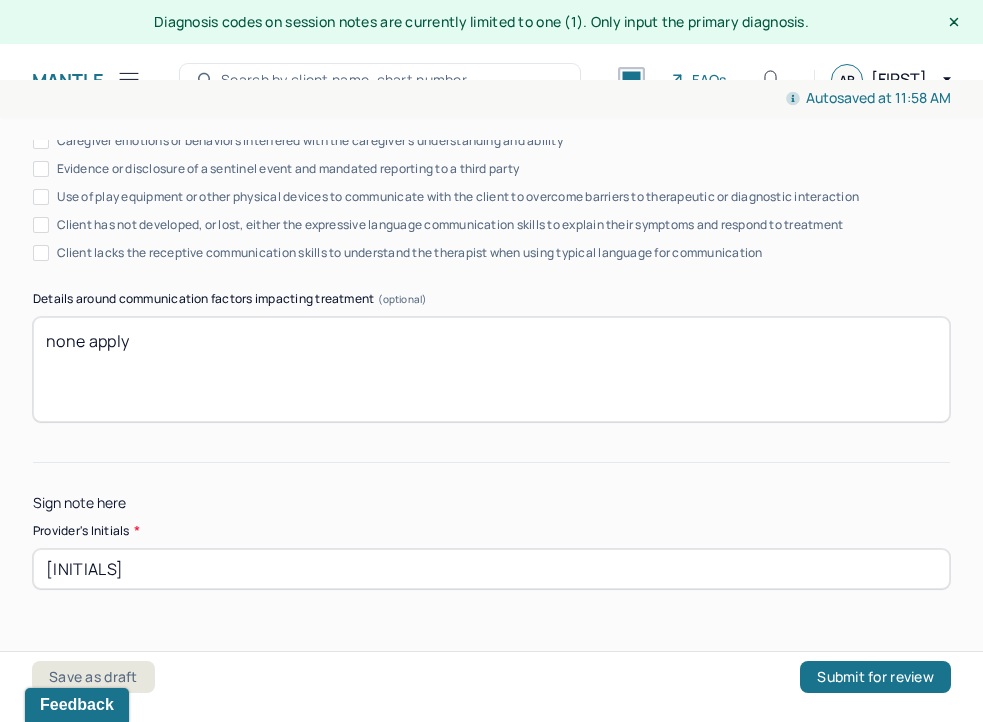 type on "Good prognosis. Client recognizes maladaptive patterns of behavior" 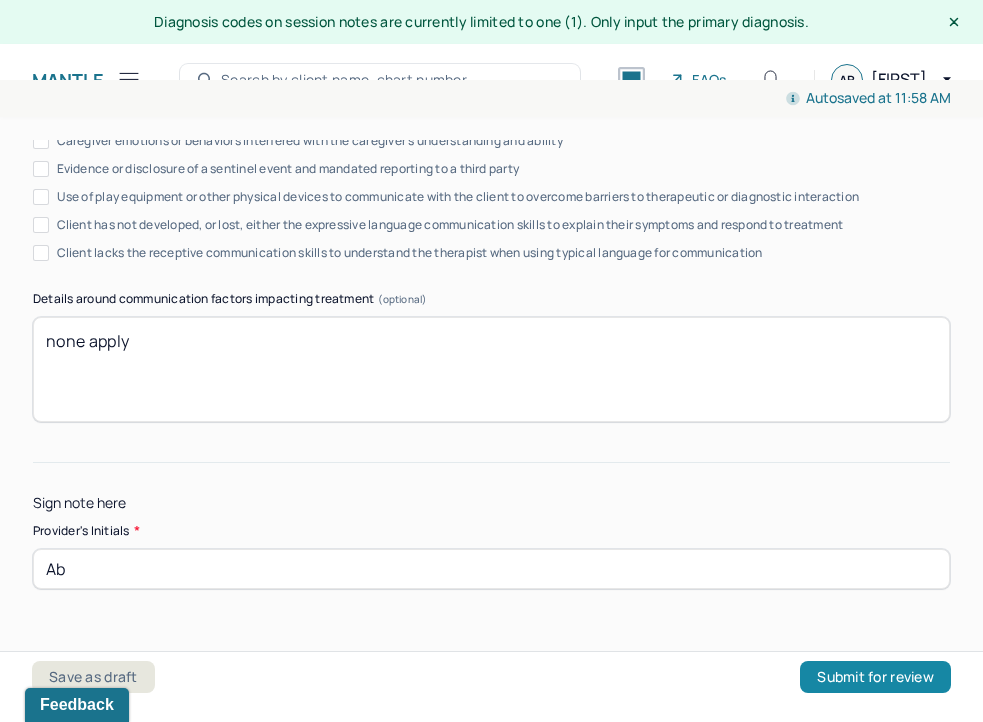 type on "Ab" 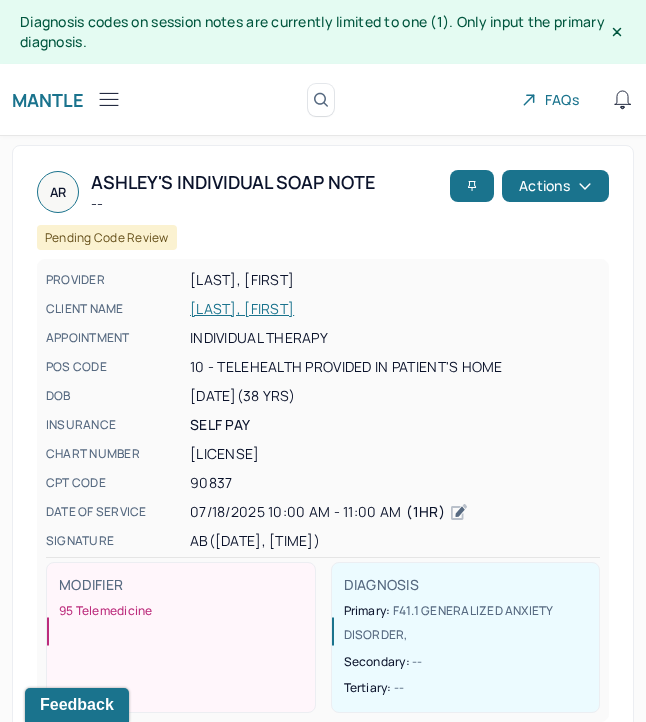 click 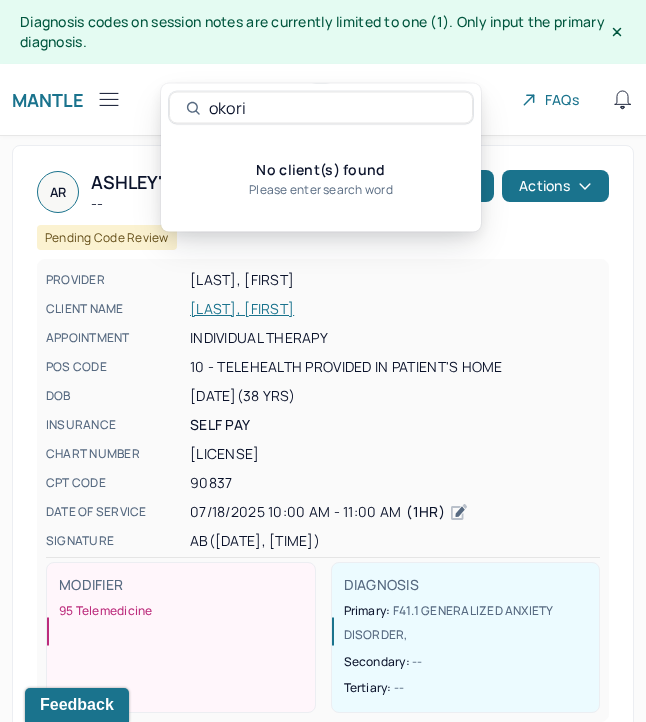 type on "okori" 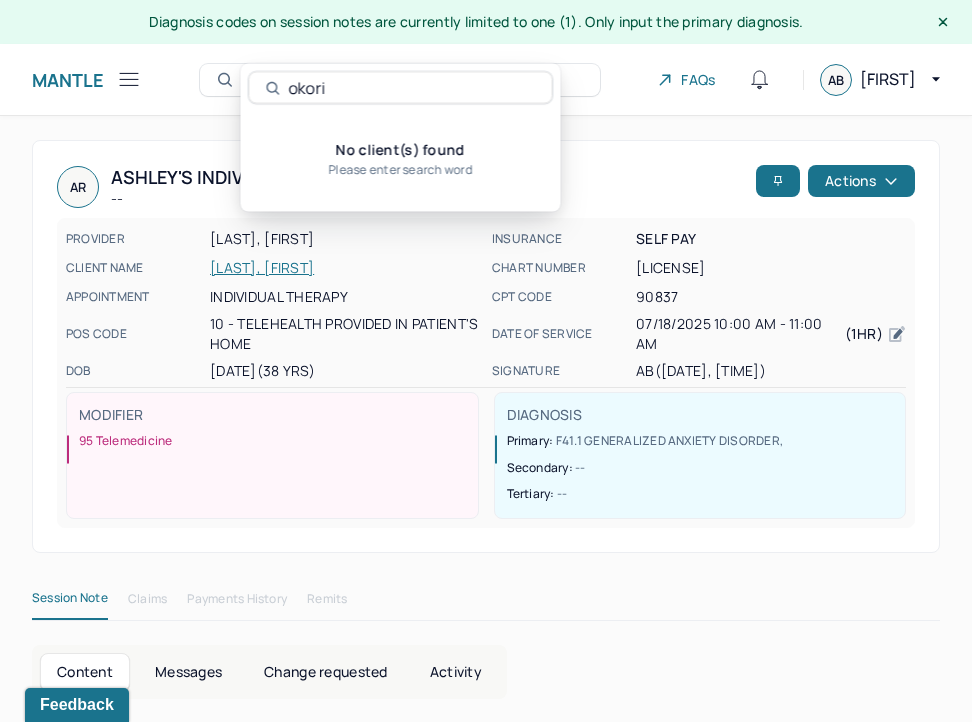 click on "Search by client name, chart number" at bounding box center [400, 80] 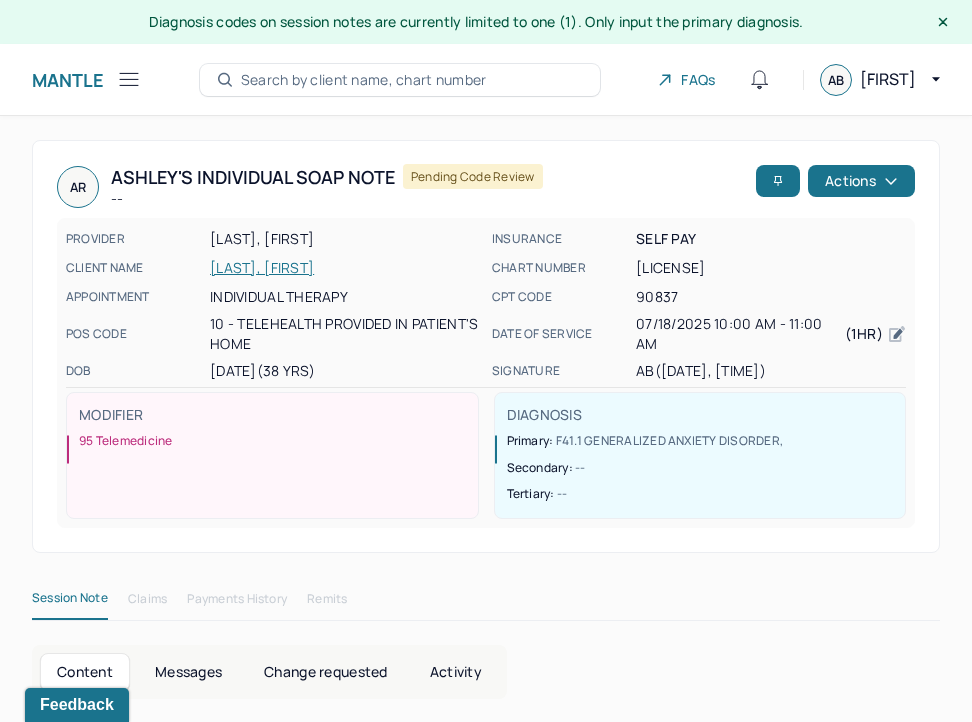 click 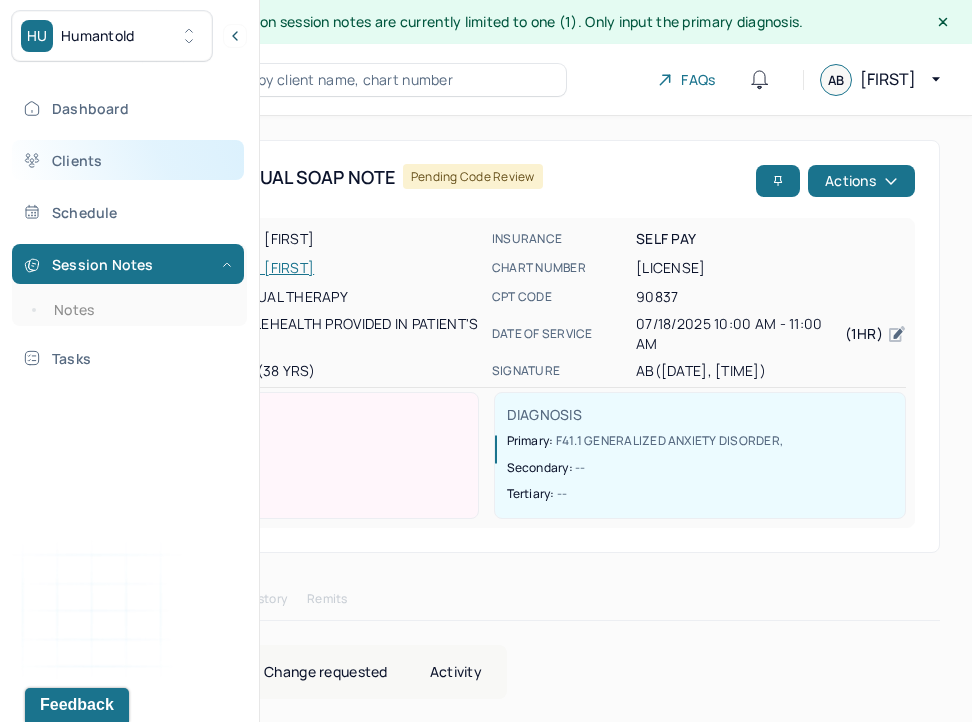 click on "Clients" at bounding box center [128, 160] 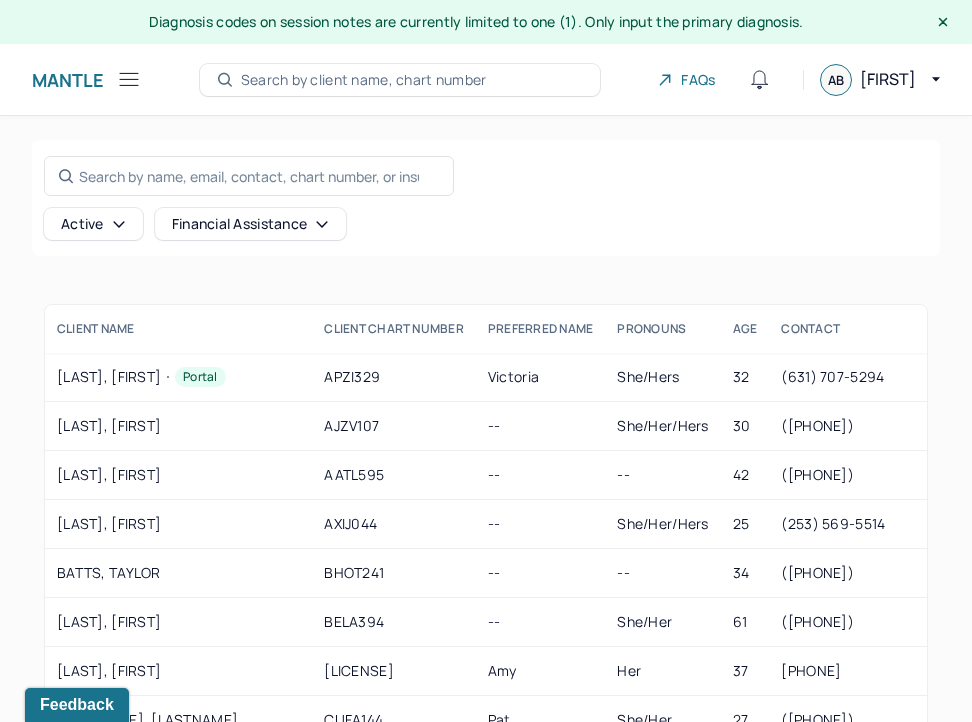 click on "Financial assistance" at bounding box center [251, 224] 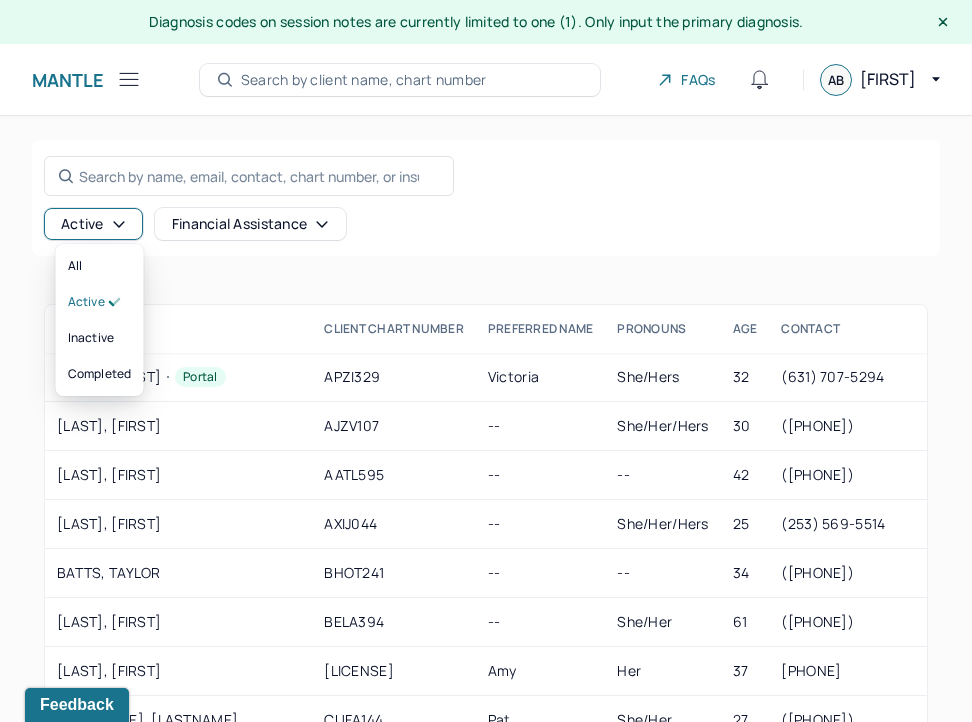click 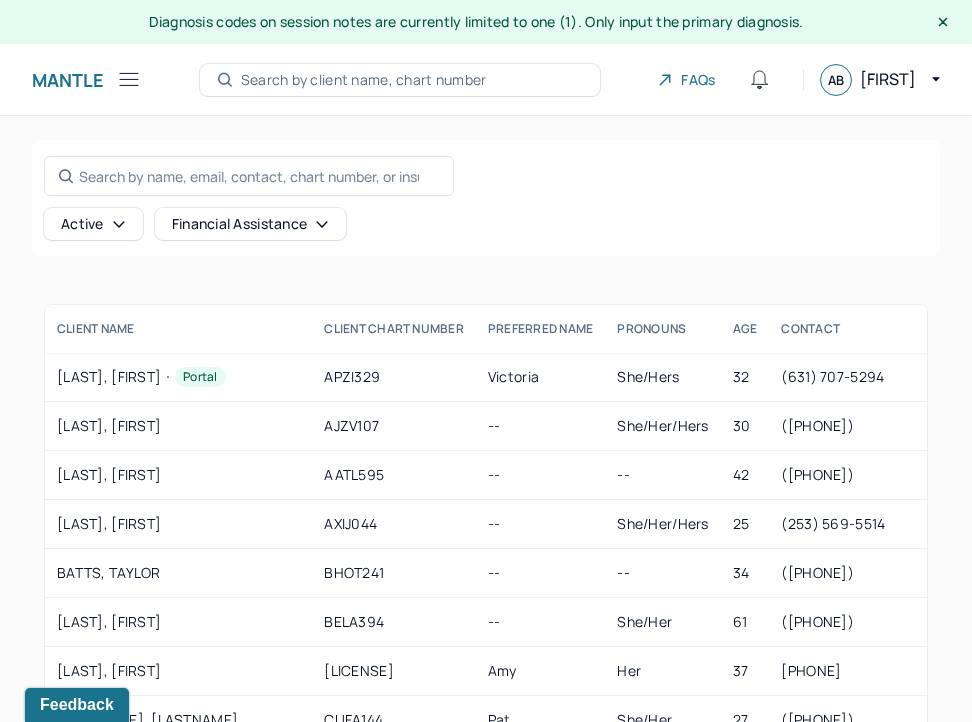 click on "Search by client name, chart number" at bounding box center (364, 80) 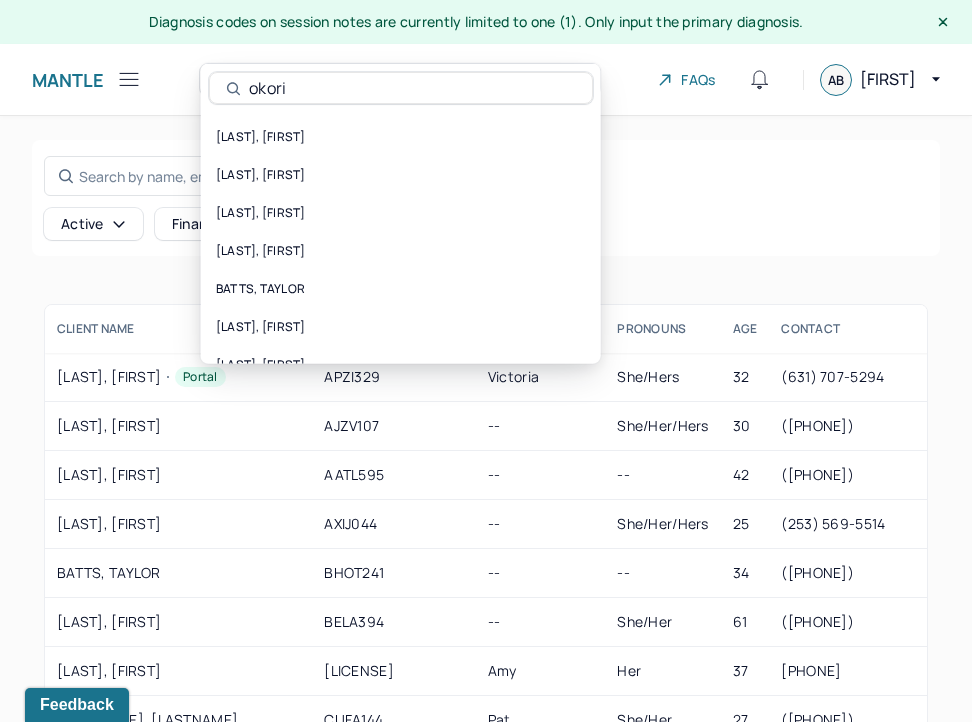 type on "okori" 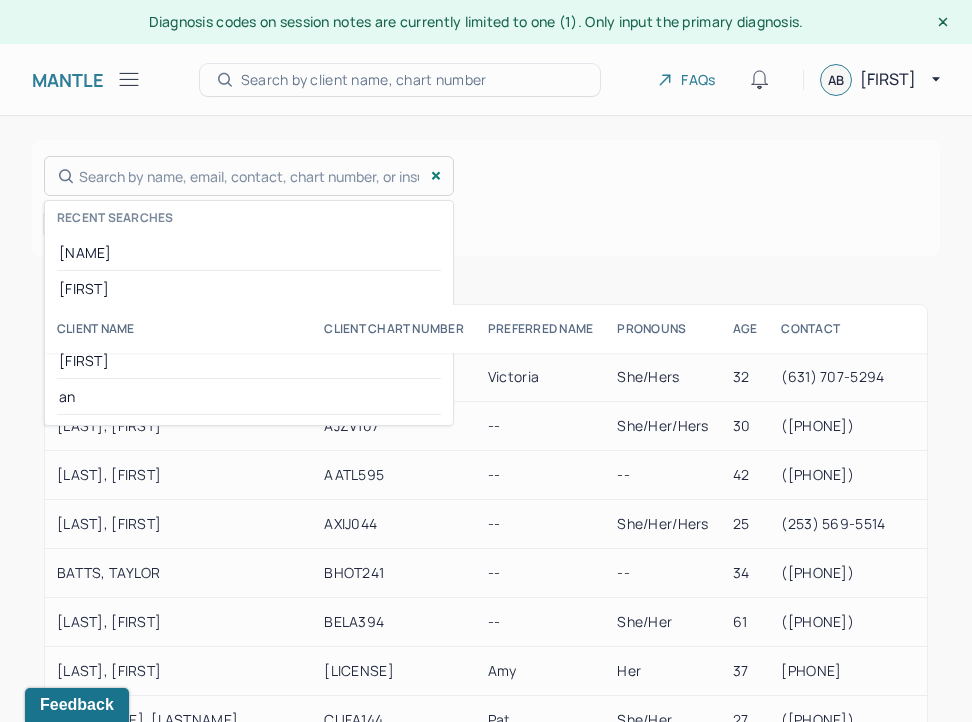 click on "Search by name, email, contact, chart number, or insurance id... Recent searches [FIRST] [LAST] [FIRST] [FIRST]" at bounding box center [249, 176] 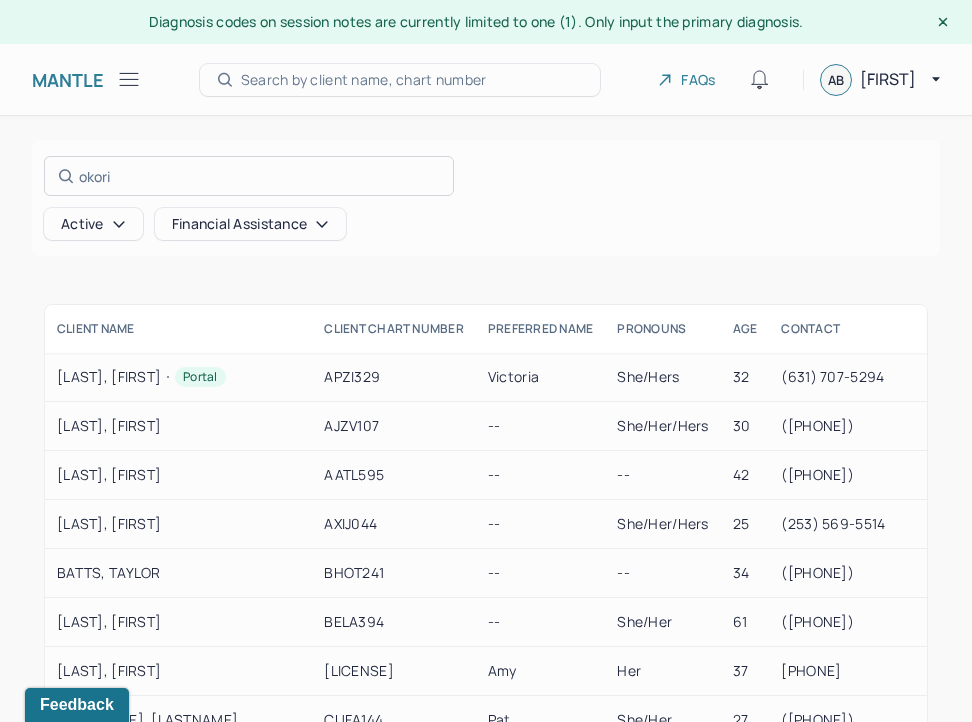 type on "okori" 